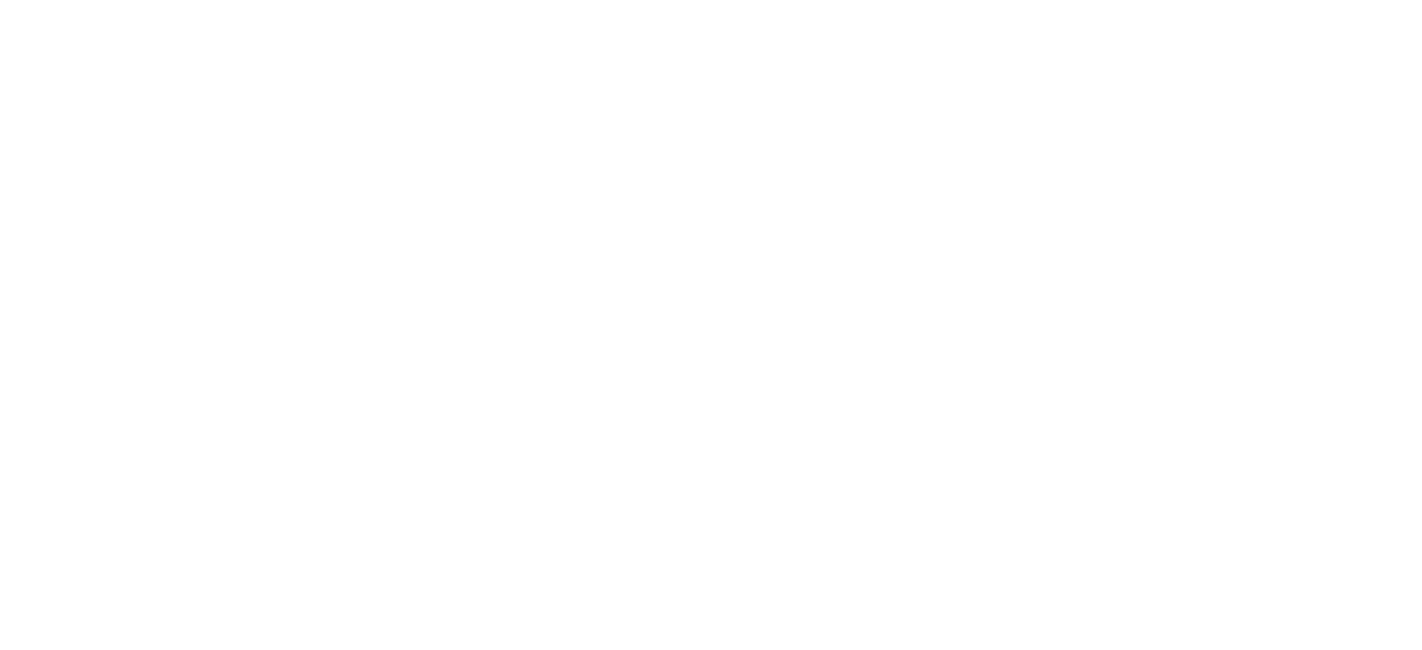 scroll, scrollTop: 0, scrollLeft: 0, axis: both 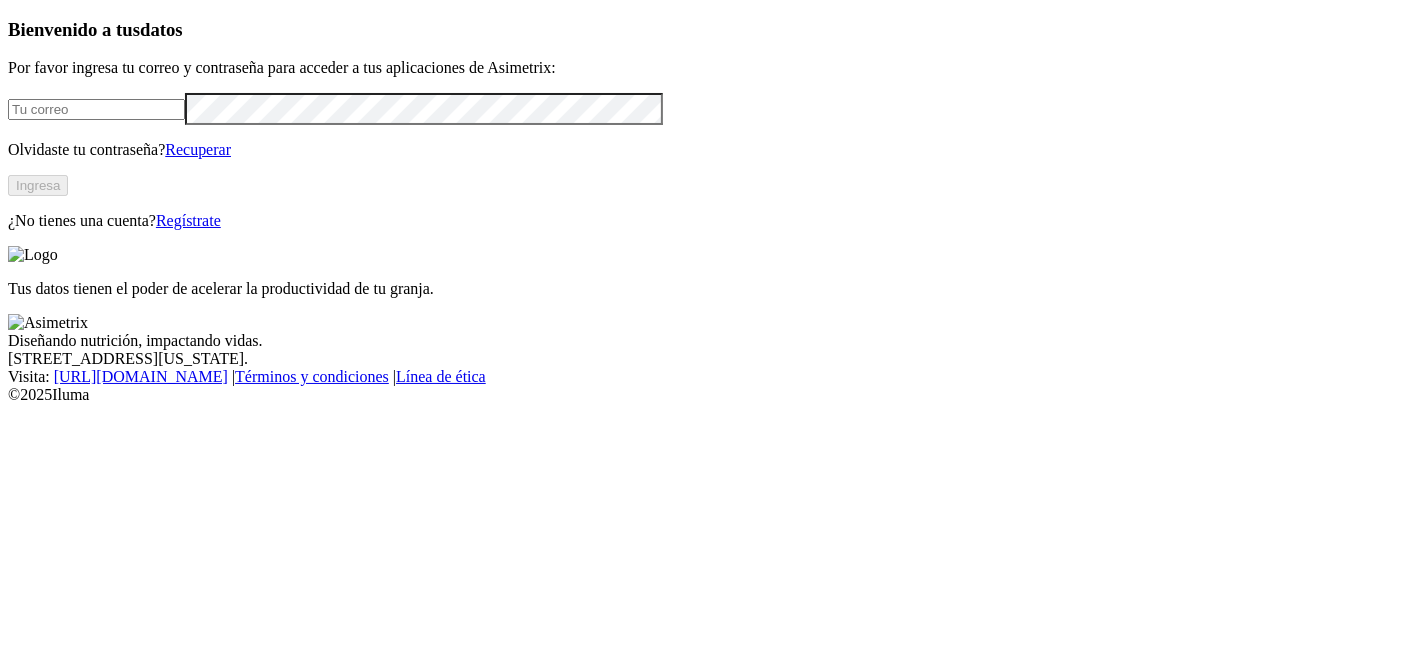 type on "[PERSON_NAME][EMAIL_ADDRESS][PERSON_NAME][DOMAIN_NAME]" 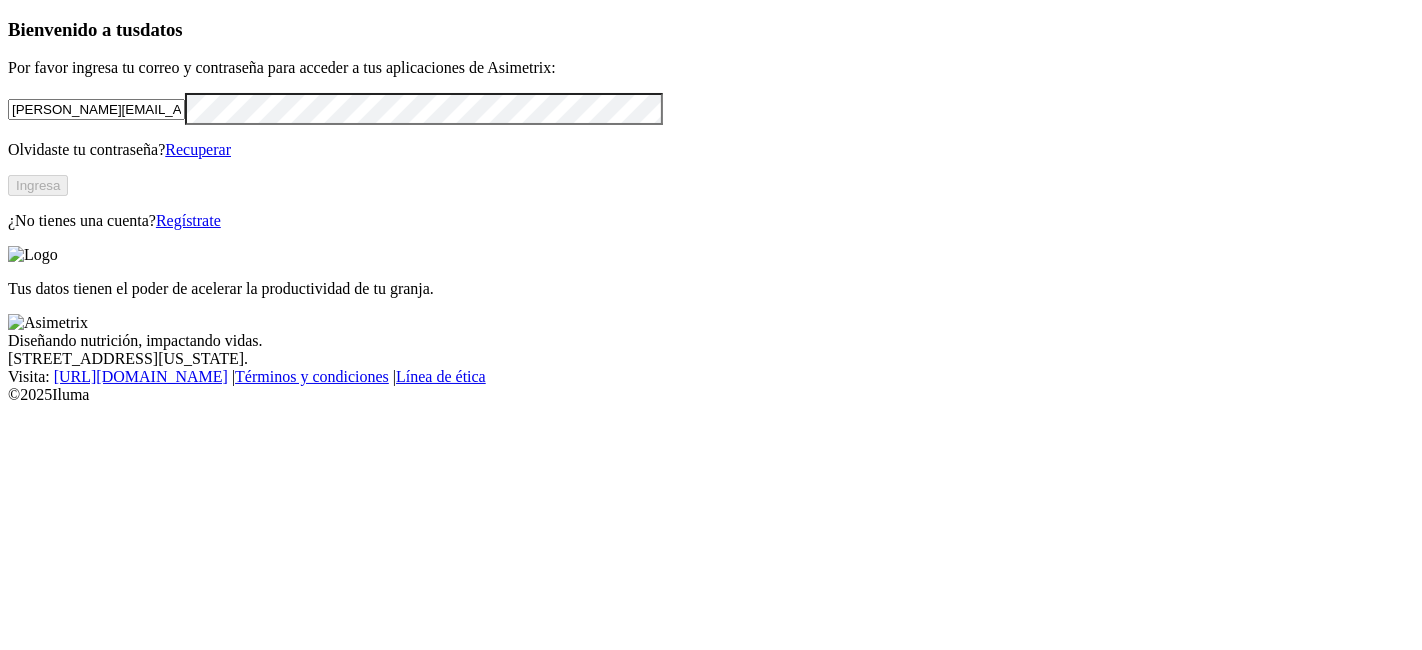 click on "Ingresa" at bounding box center (38, 185) 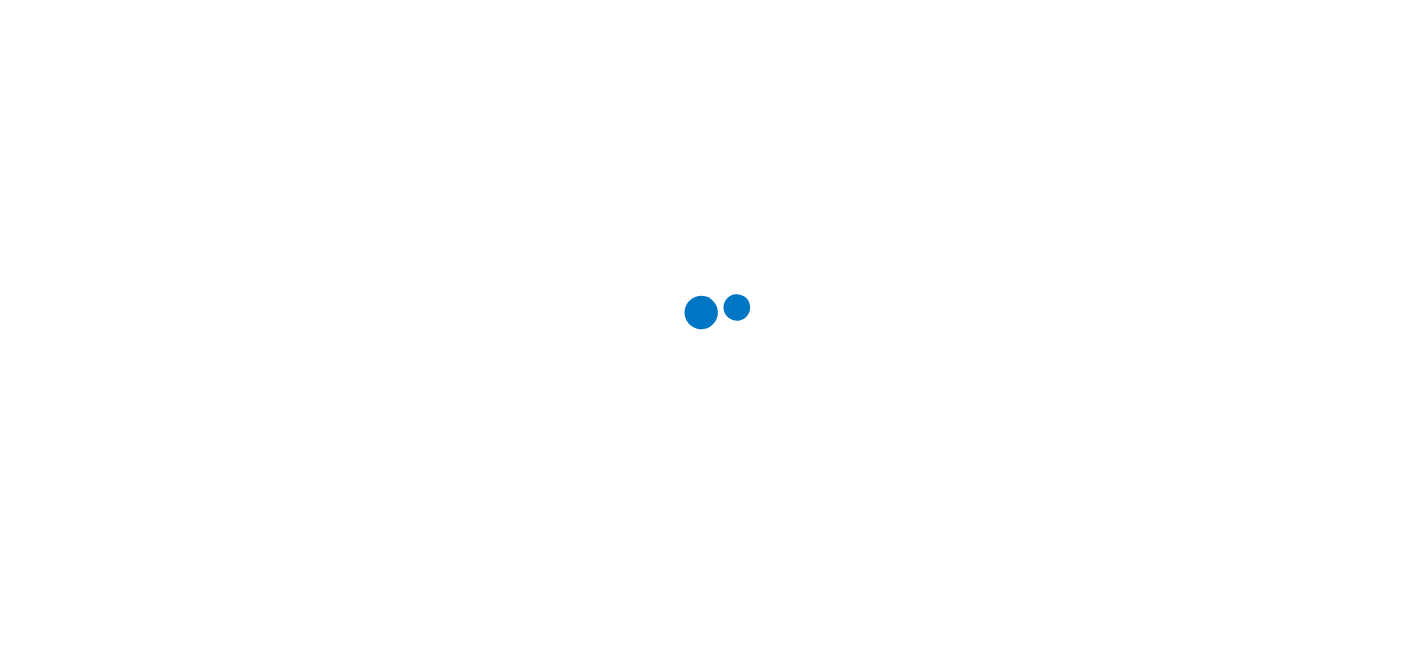 scroll, scrollTop: 0, scrollLeft: 0, axis: both 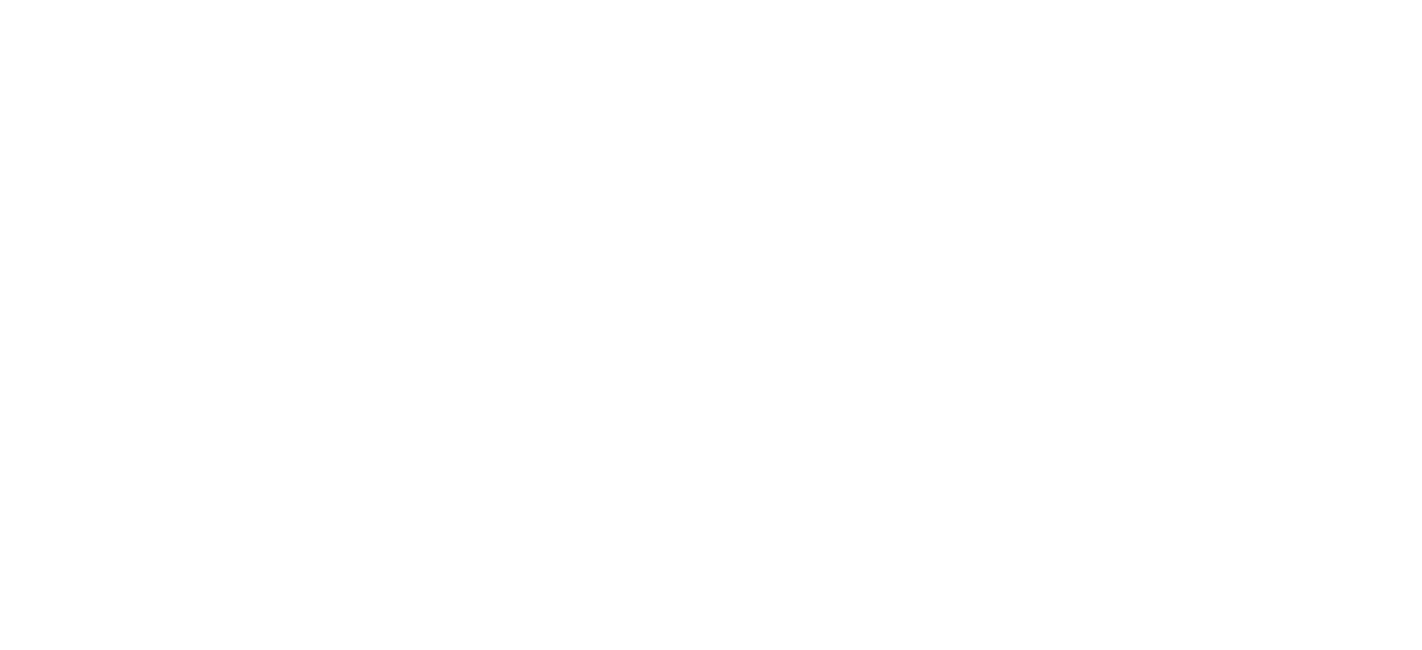 click 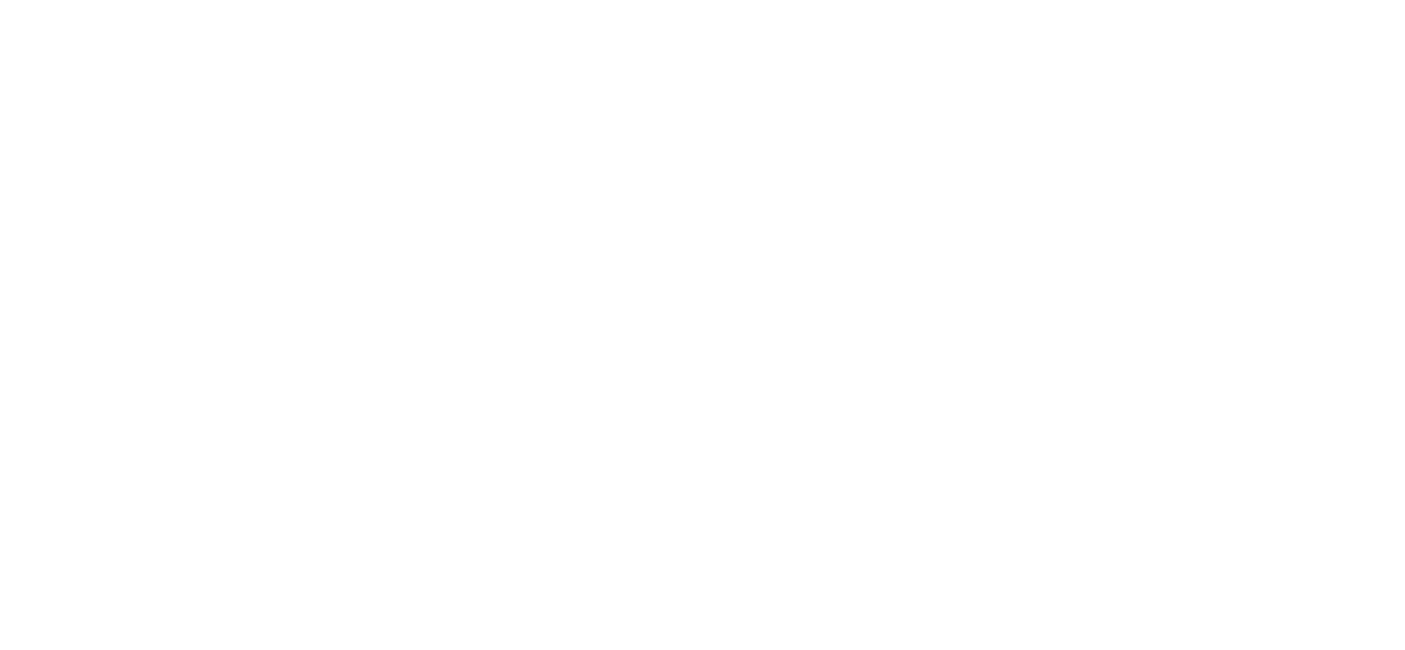 click on "Seleccionar type" at bounding box center [245, 9283] 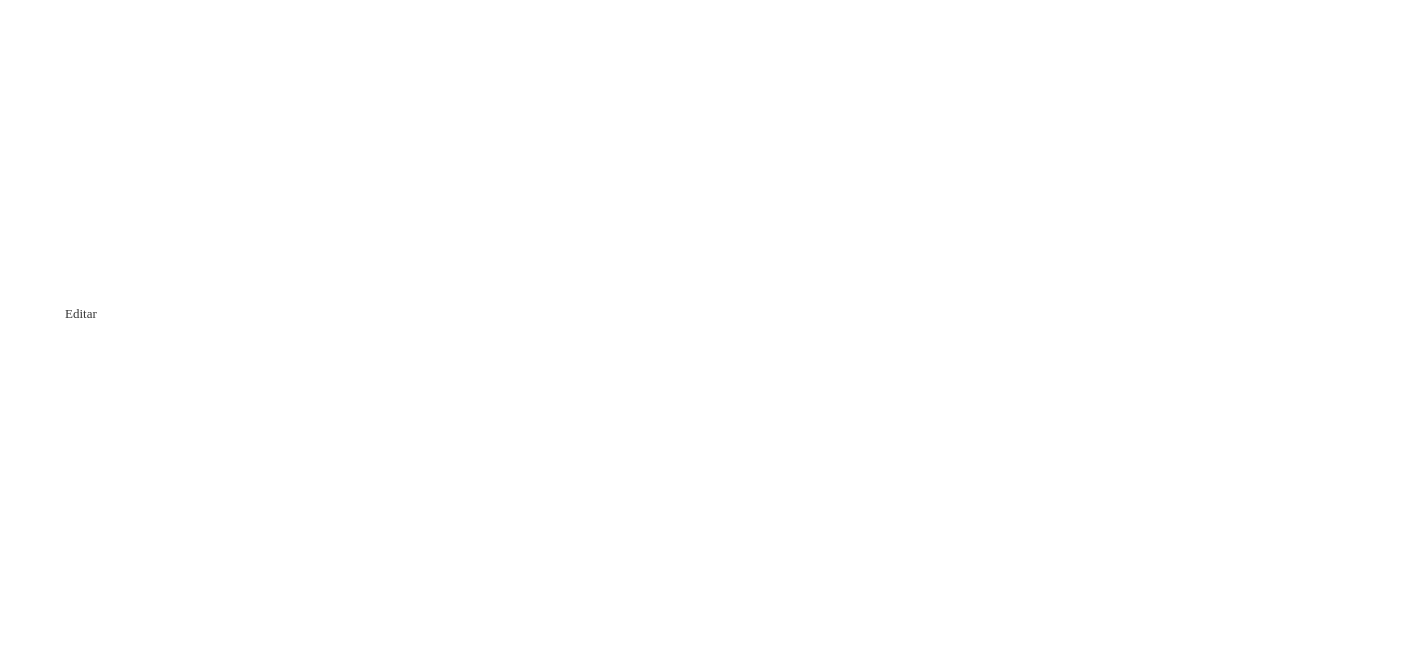 click 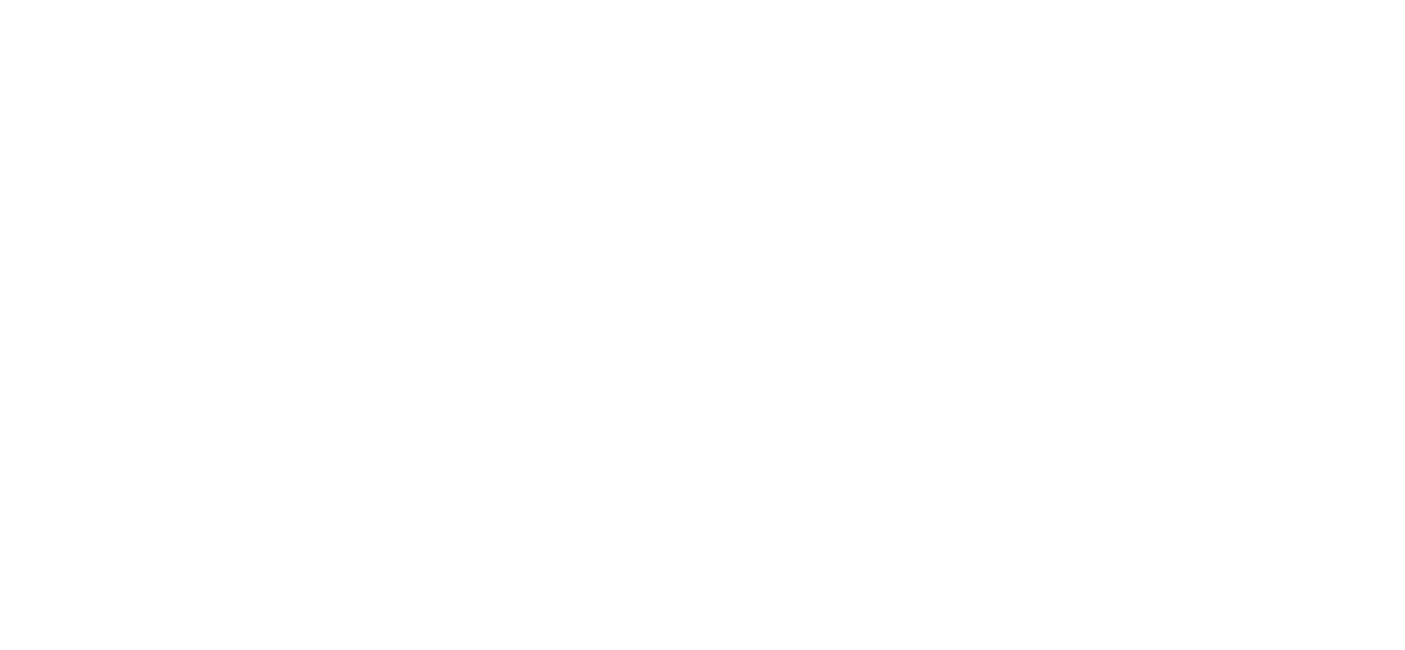 click 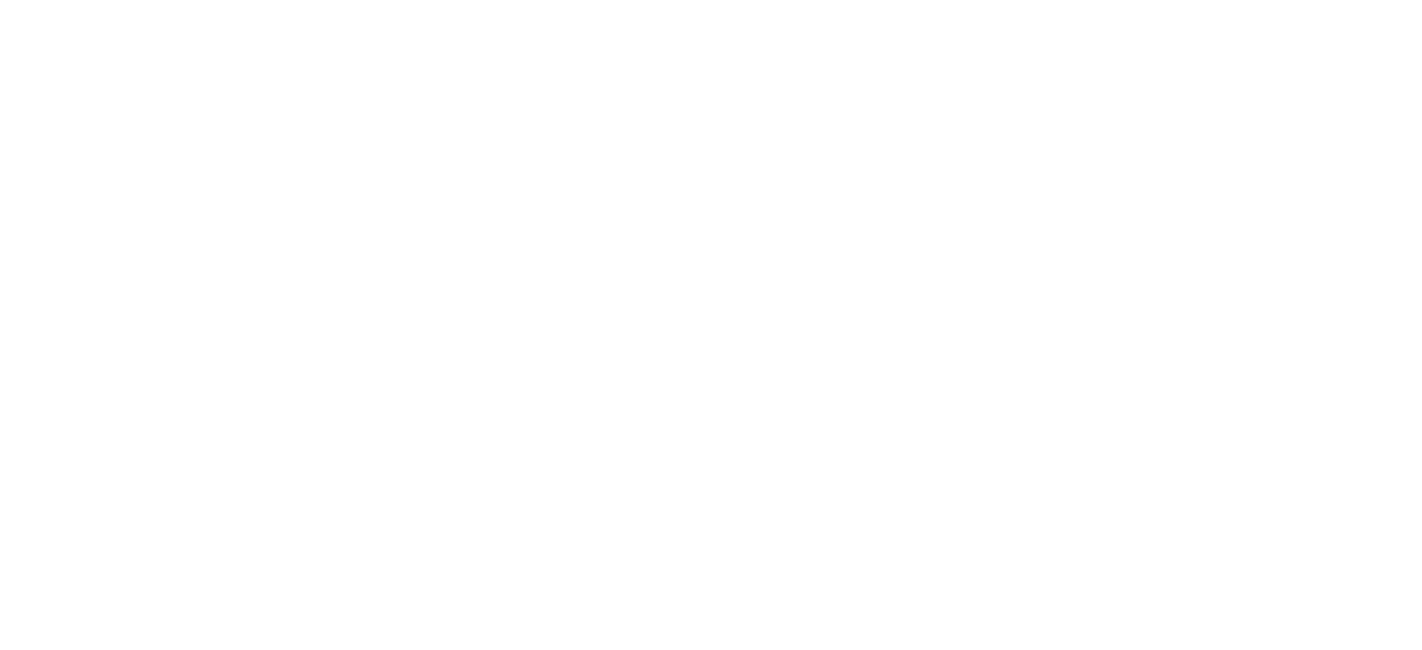 click on "Eliminar Curva Crecimiento? Está por eliminar el siguiente widget   Aceptar   Cancelar" at bounding box center (702, 10242) 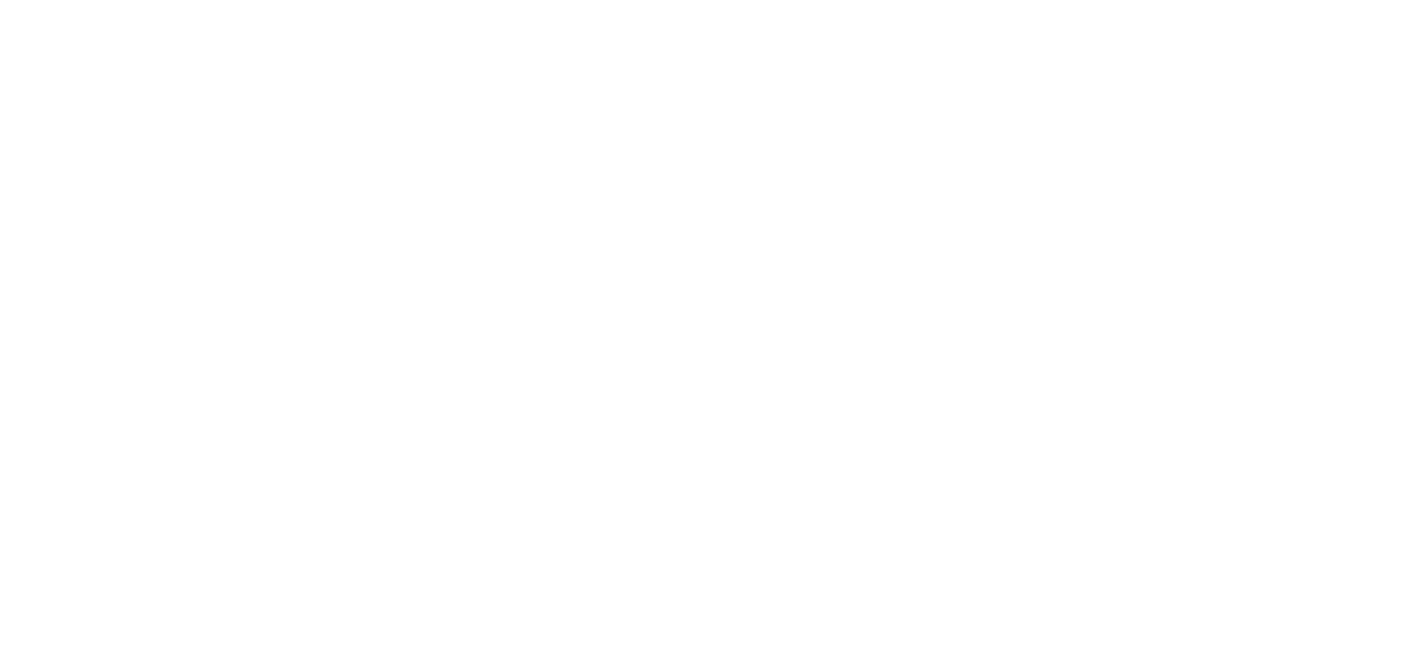 click at bounding box center [245, 9304] 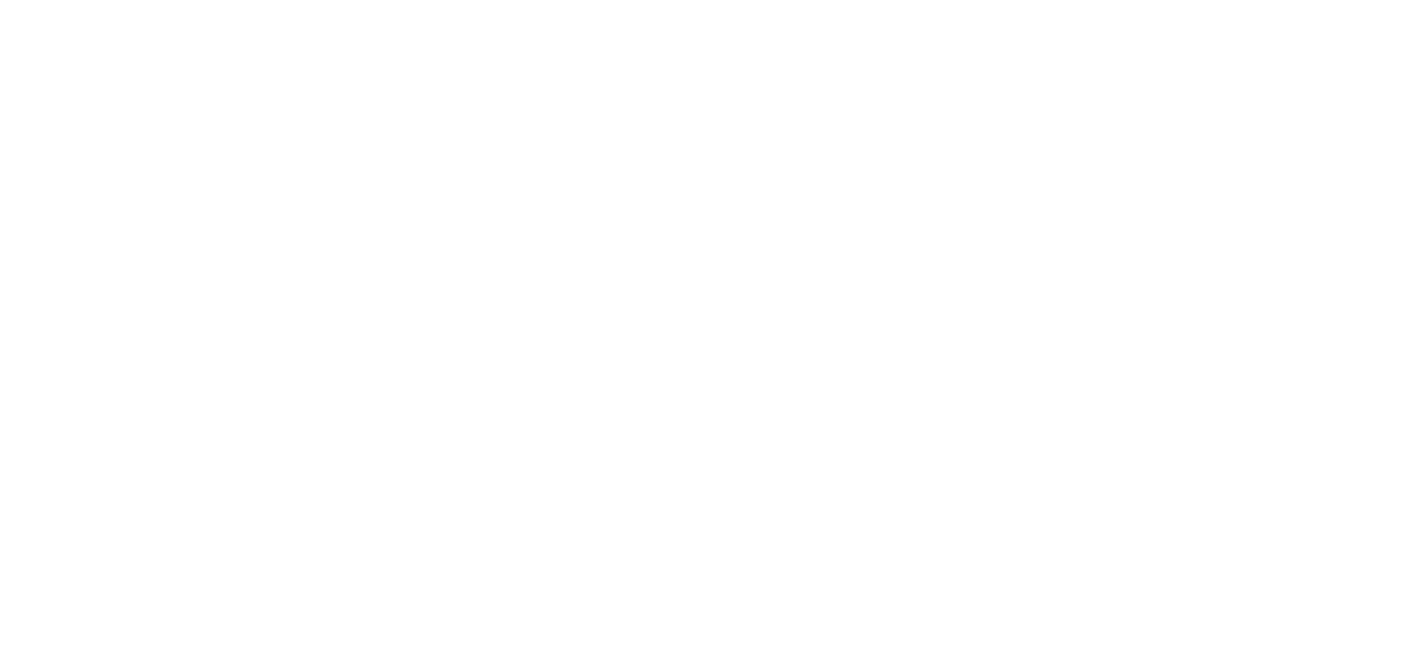 click on "Aceptar" at bounding box center (49, 10261) 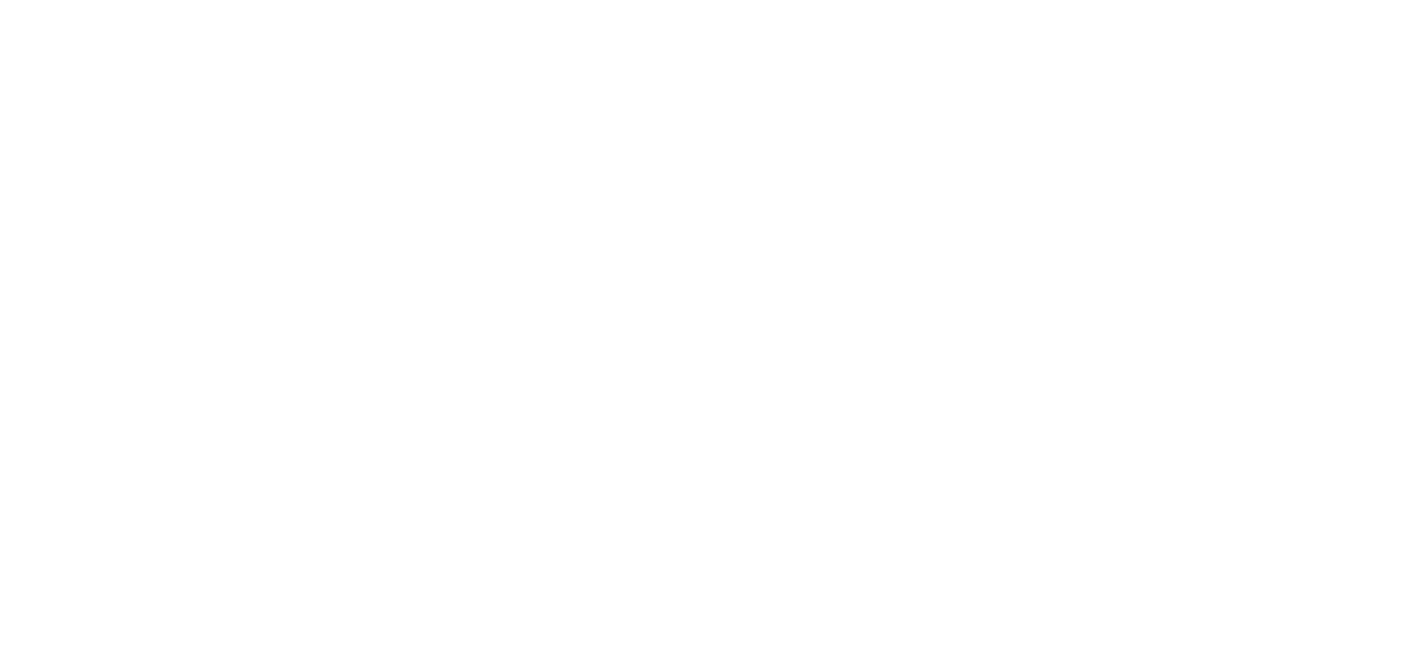 click 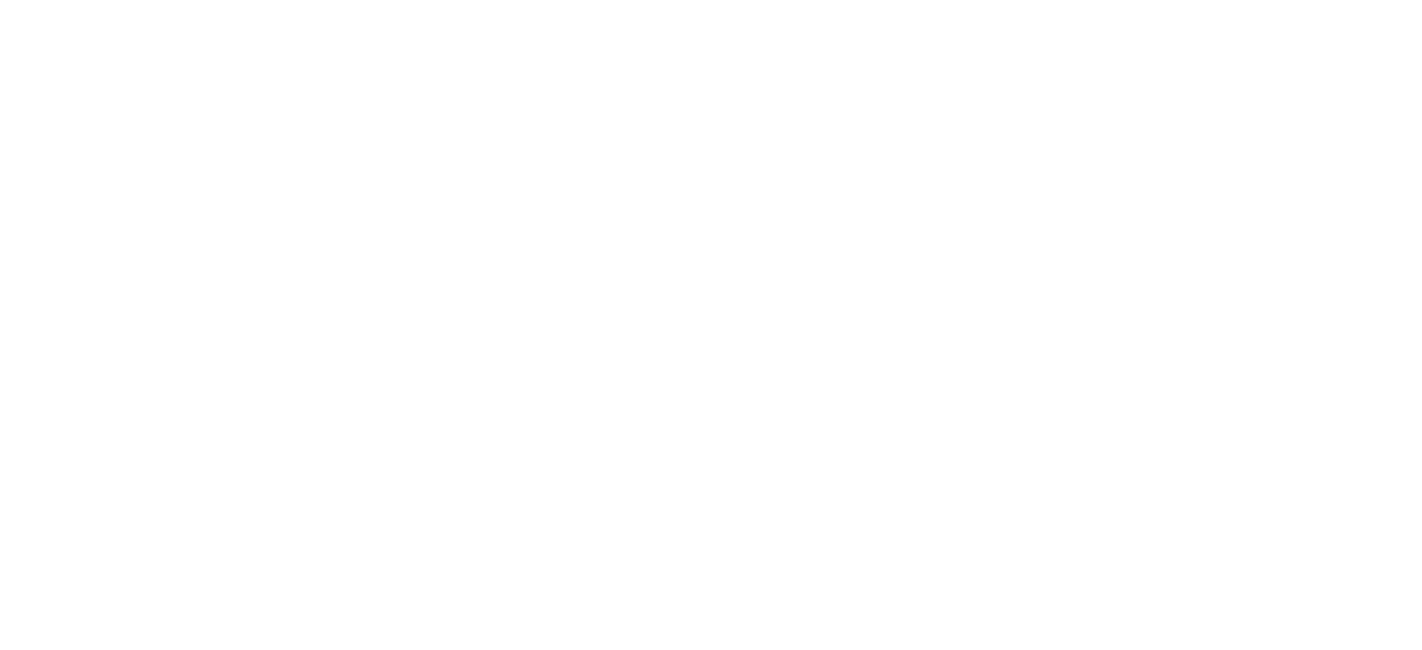 click on "Aceptar" at bounding box center [49, 10101] 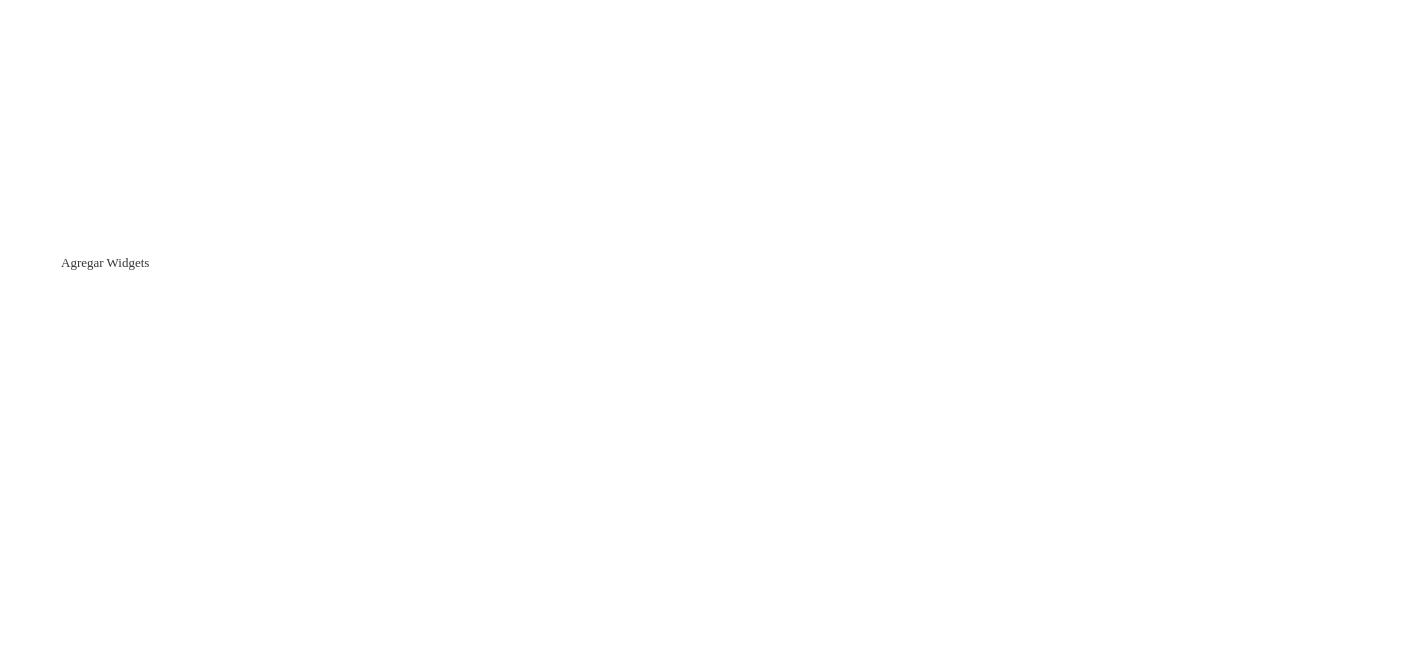 click 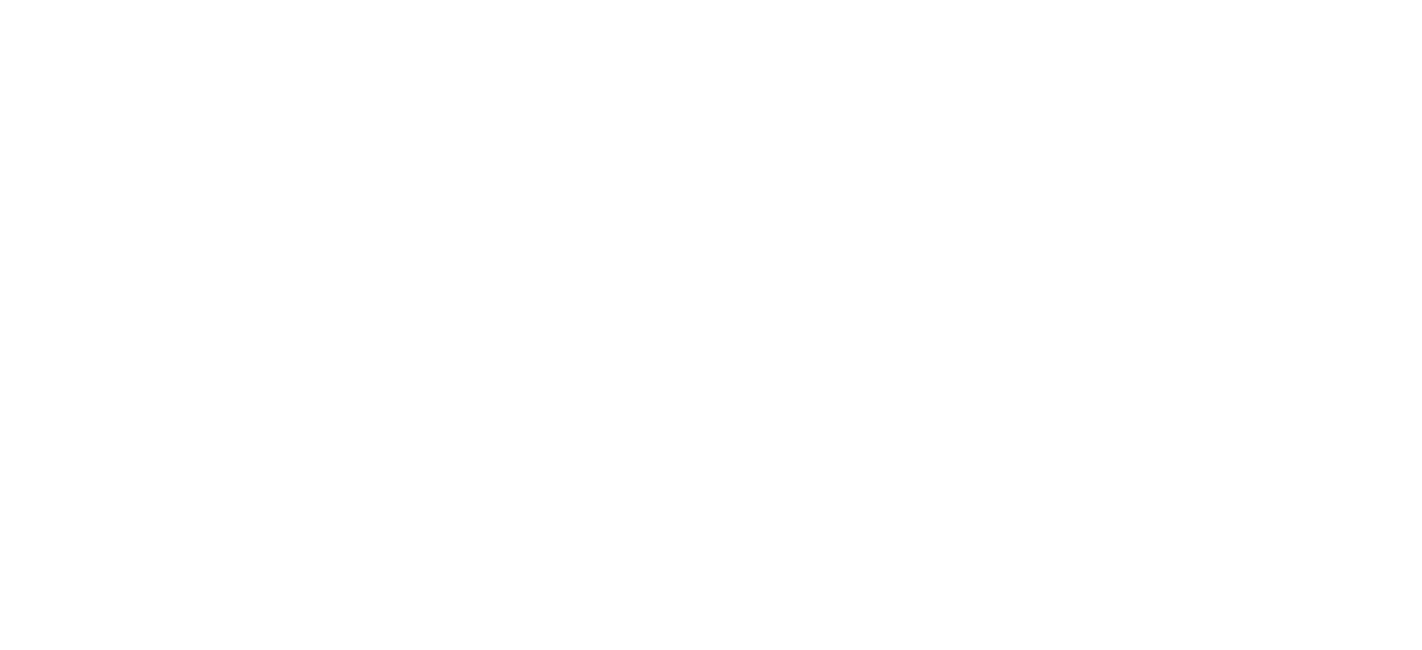 click on "Select..." at bounding box center [189, 2332] 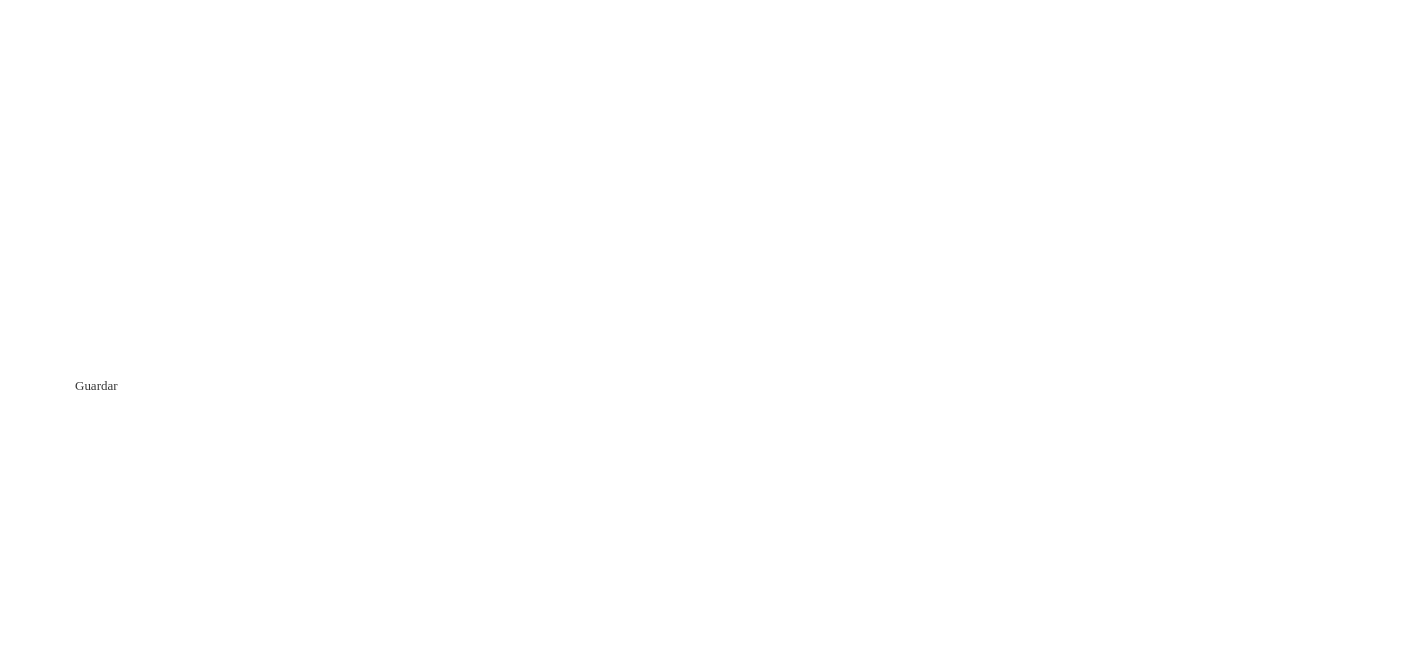 click 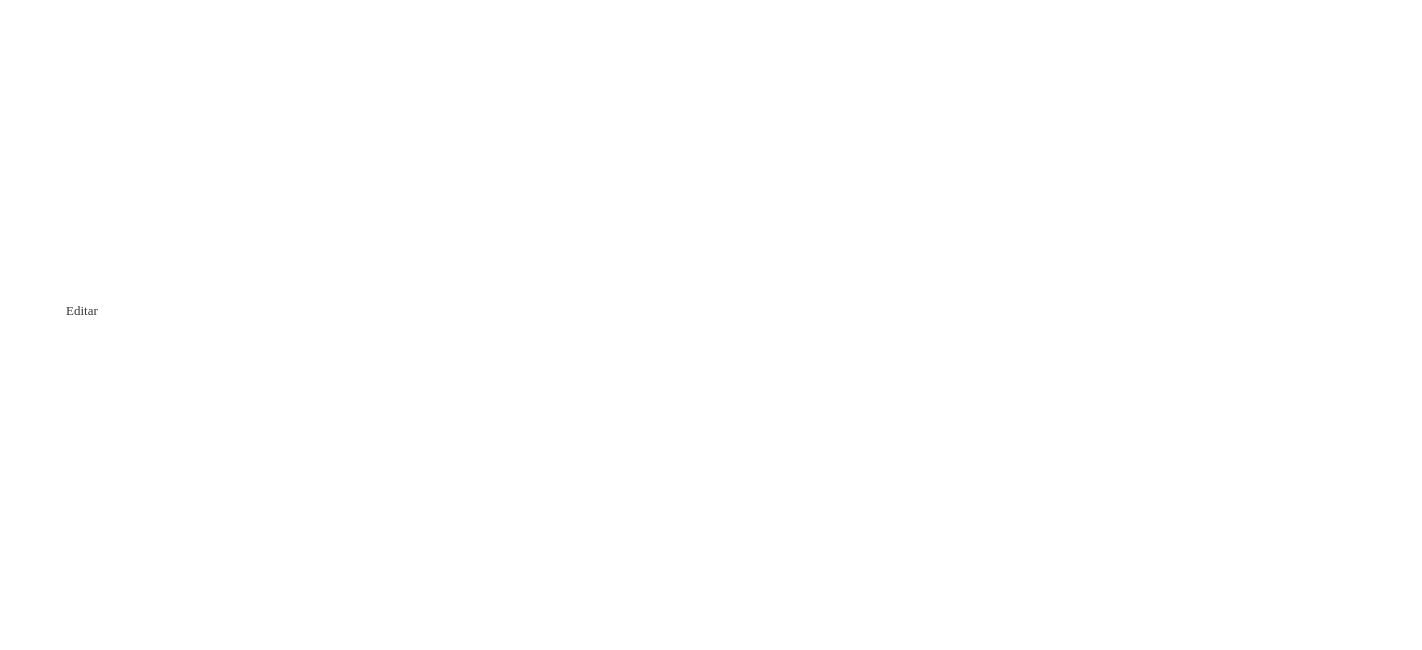 click 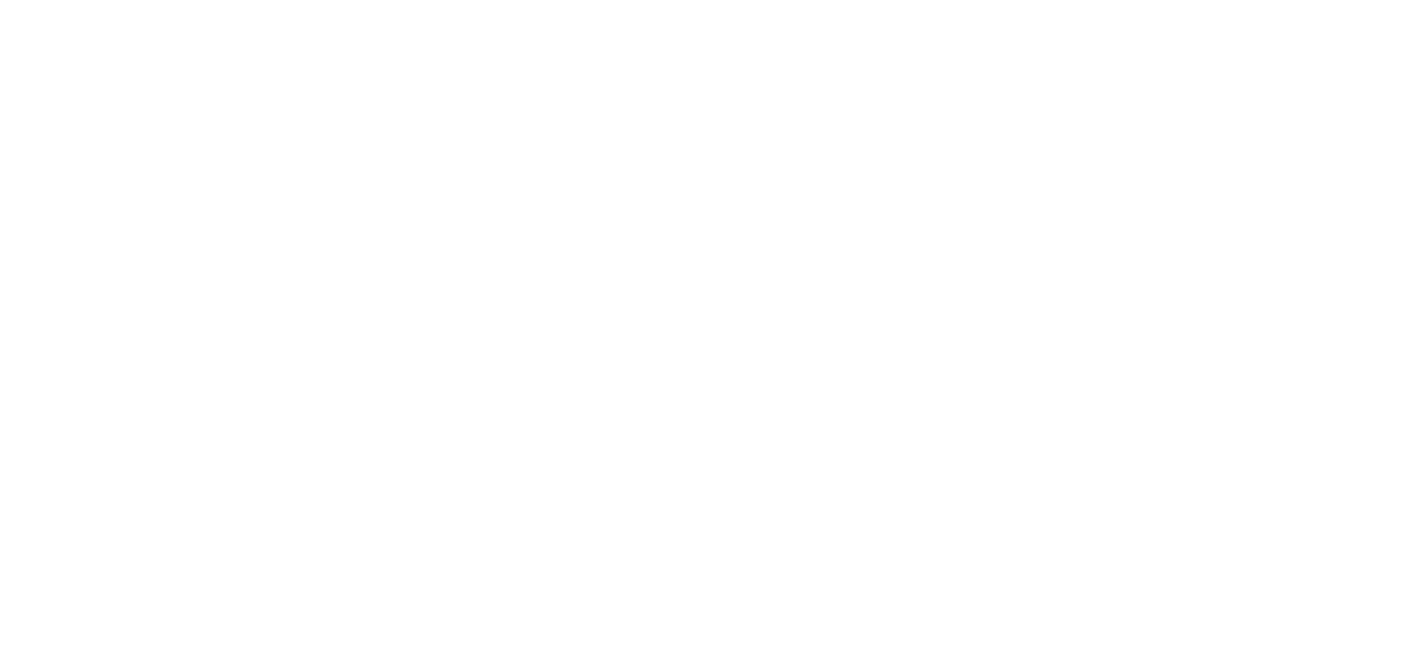 click on "Granjas..." at bounding box center (692, 9474) 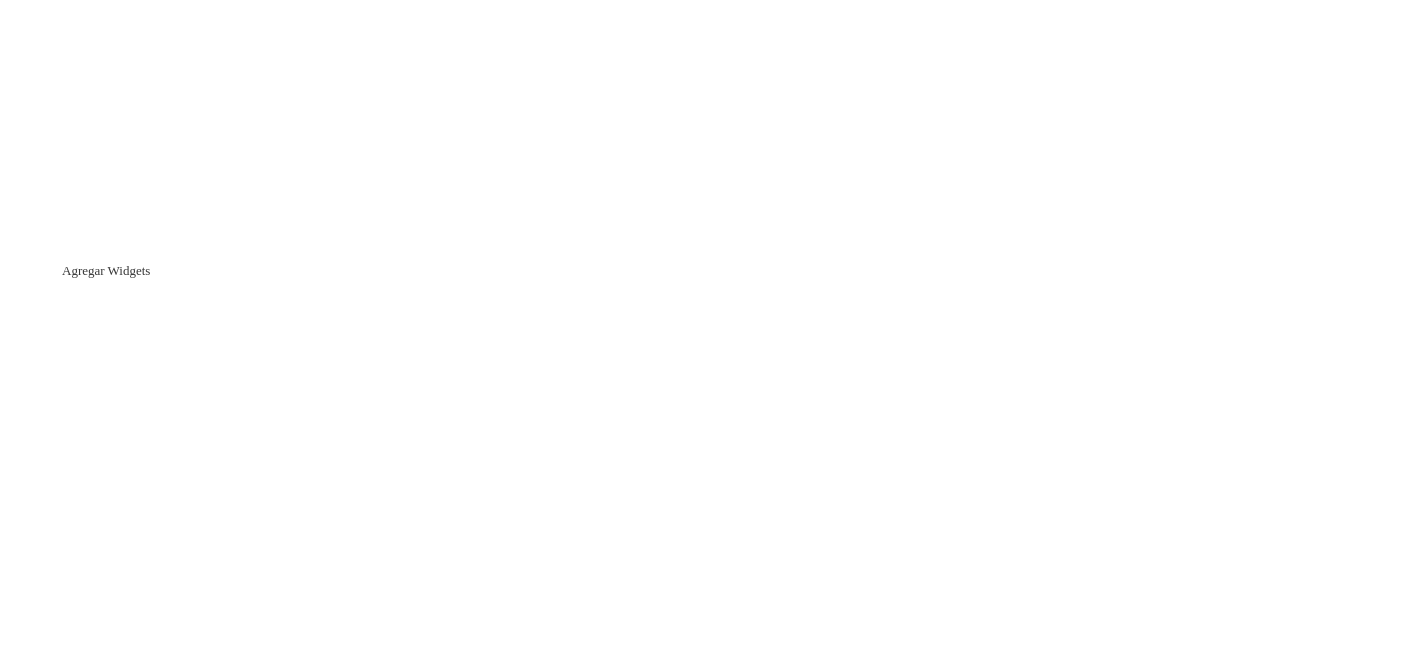 click 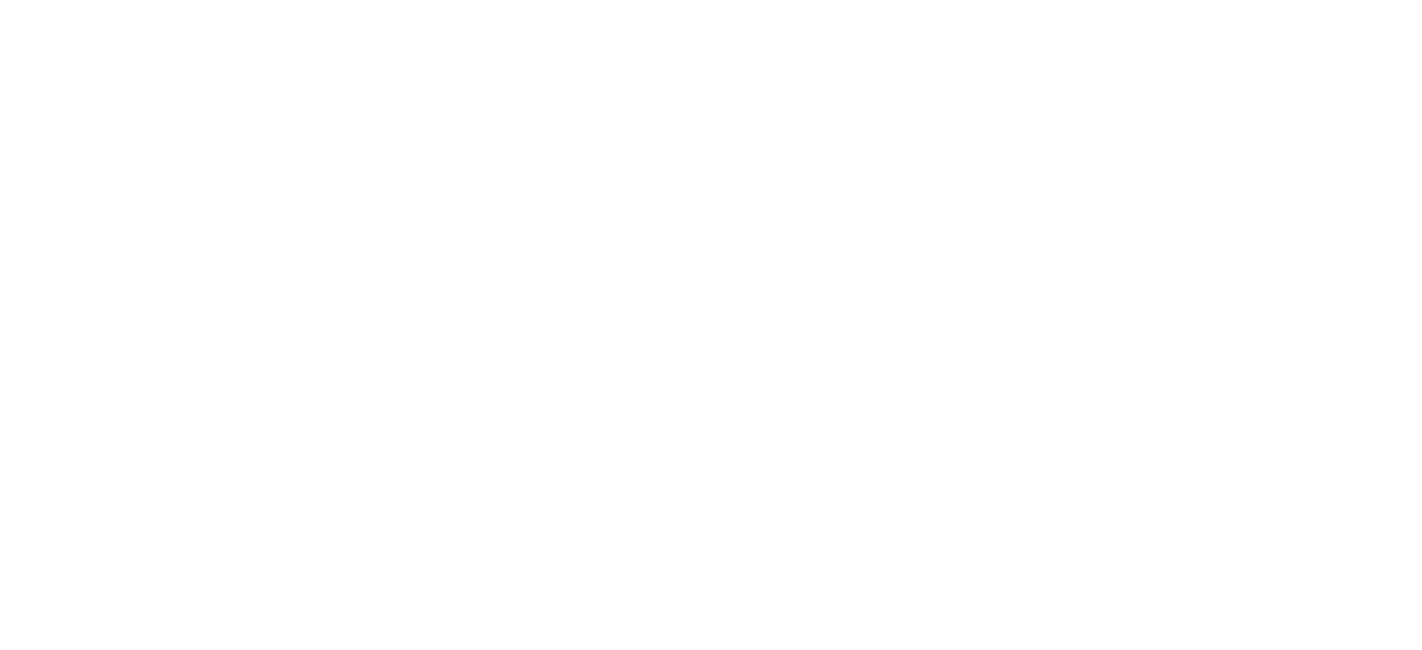 scroll, scrollTop: 0, scrollLeft: 0, axis: both 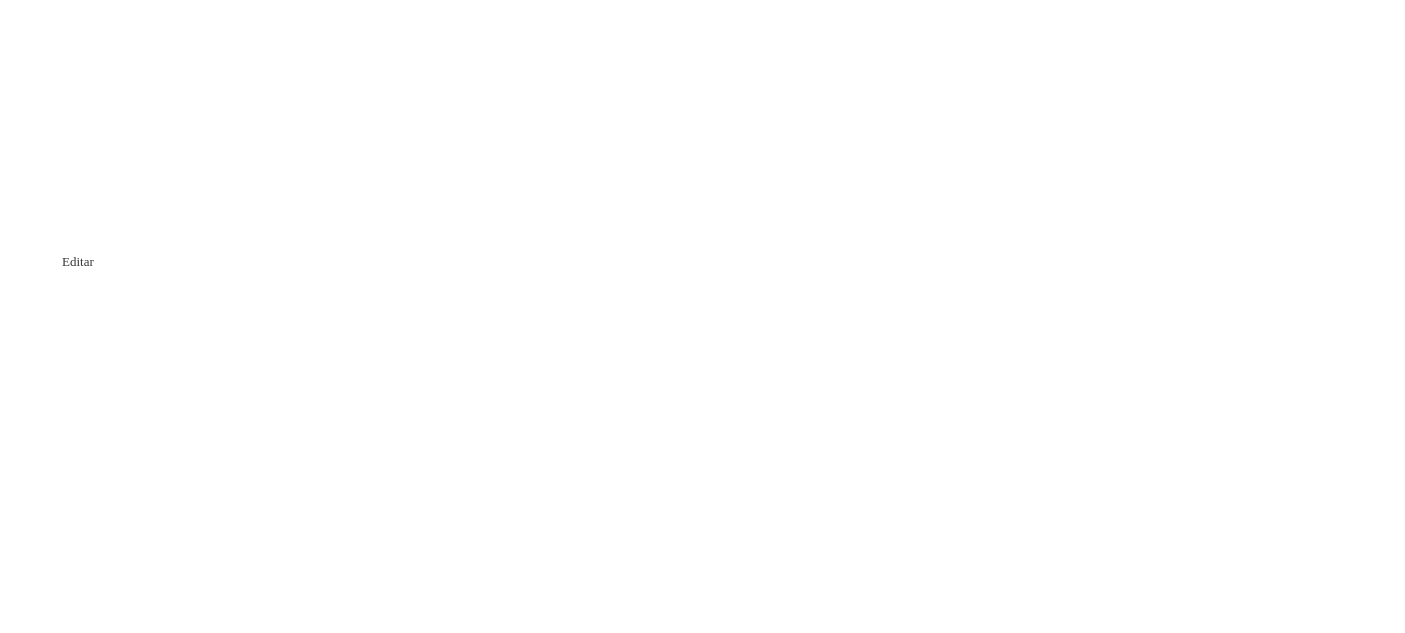 click 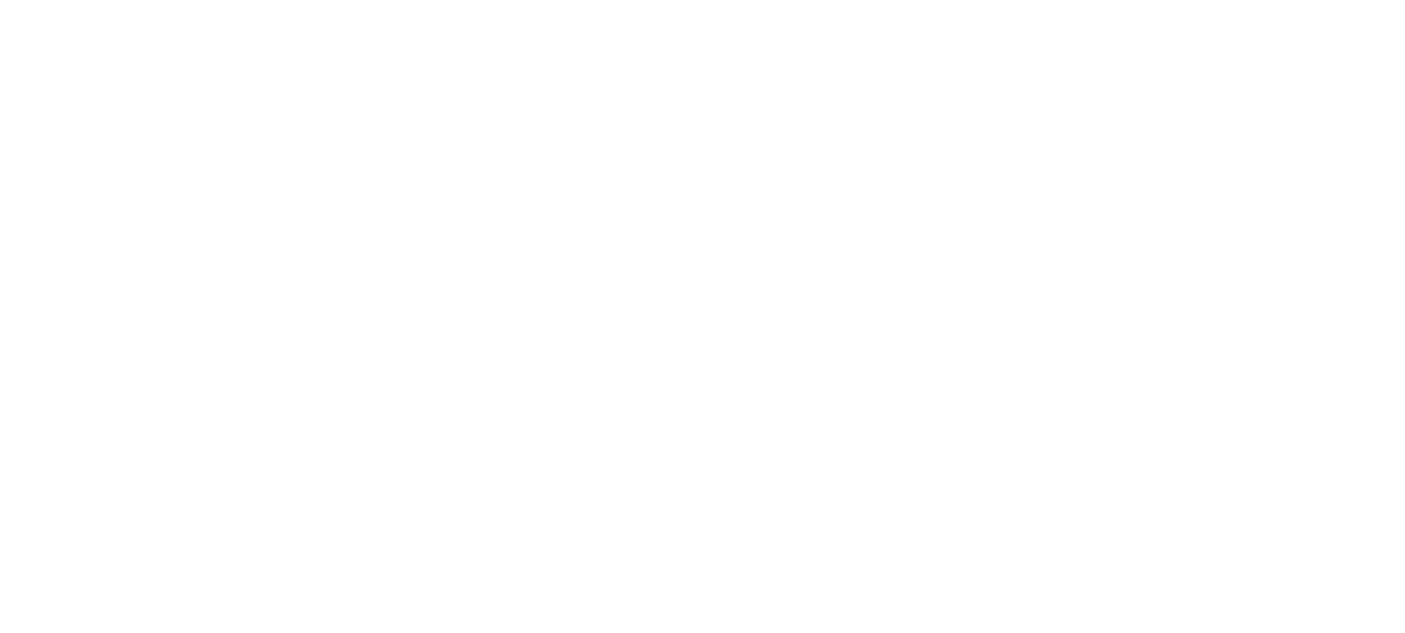 click 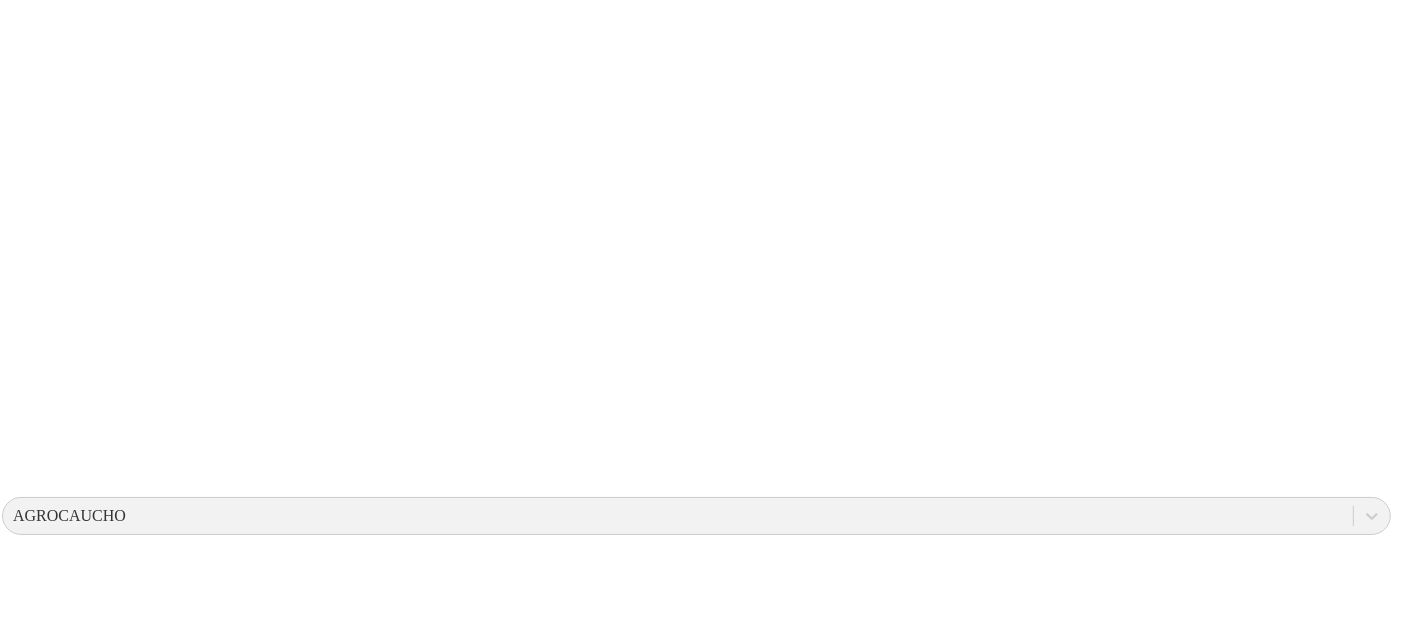 drag, startPoint x: 1394, startPoint y: 624, endPoint x: 1378, endPoint y: 632, distance: 17.888544 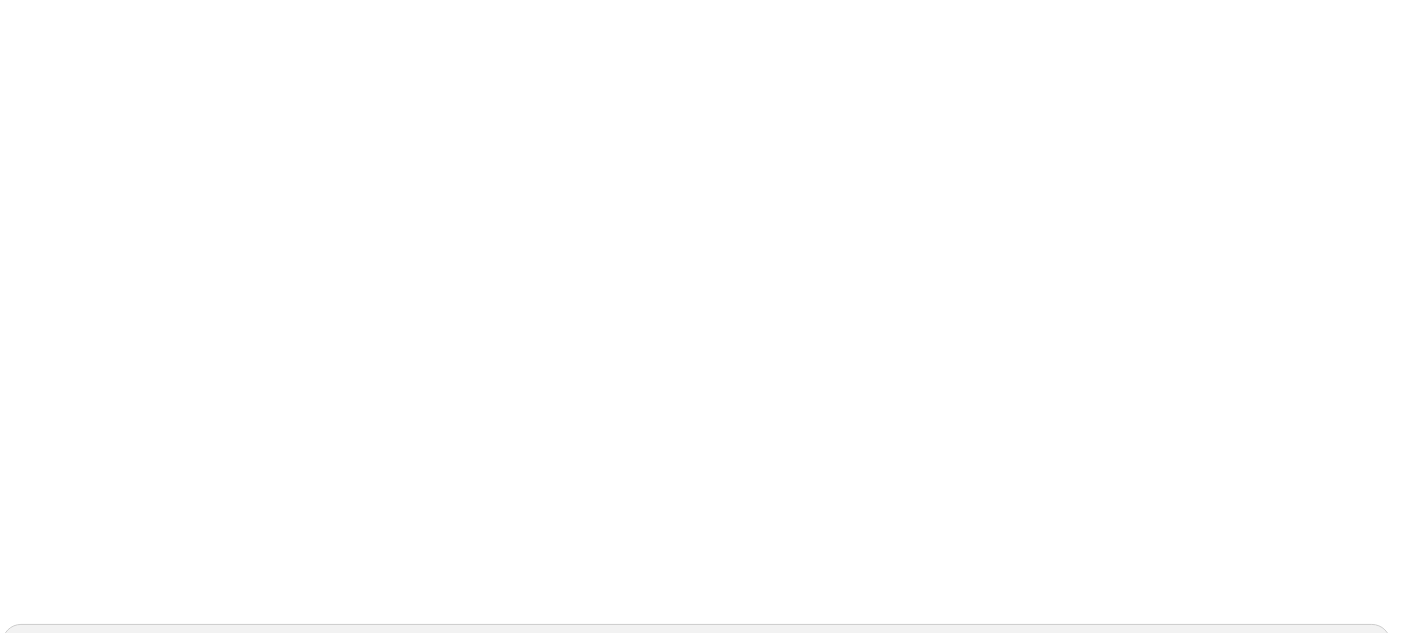 drag, startPoint x: 1392, startPoint y: 622, endPoint x: 1385, endPoint y: 590, distance: 32.75668 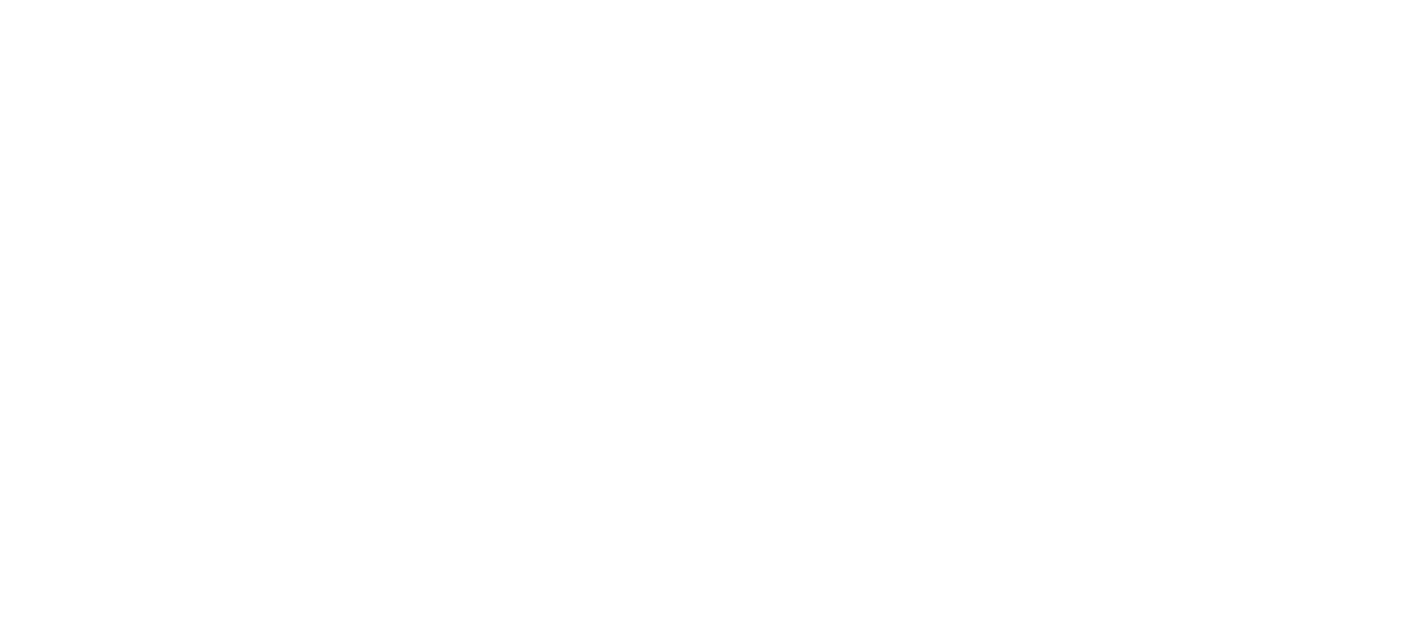 scroll, scrollTop: 144, scrollLeft: 6, axis: both 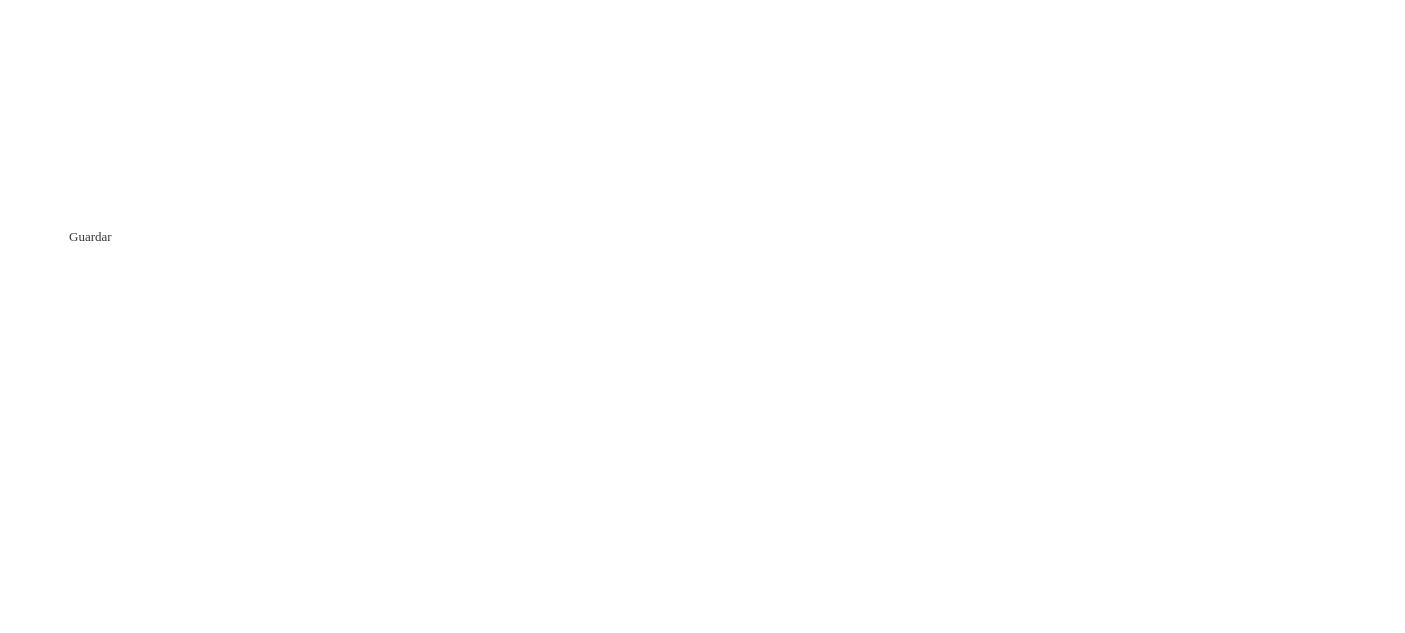 click 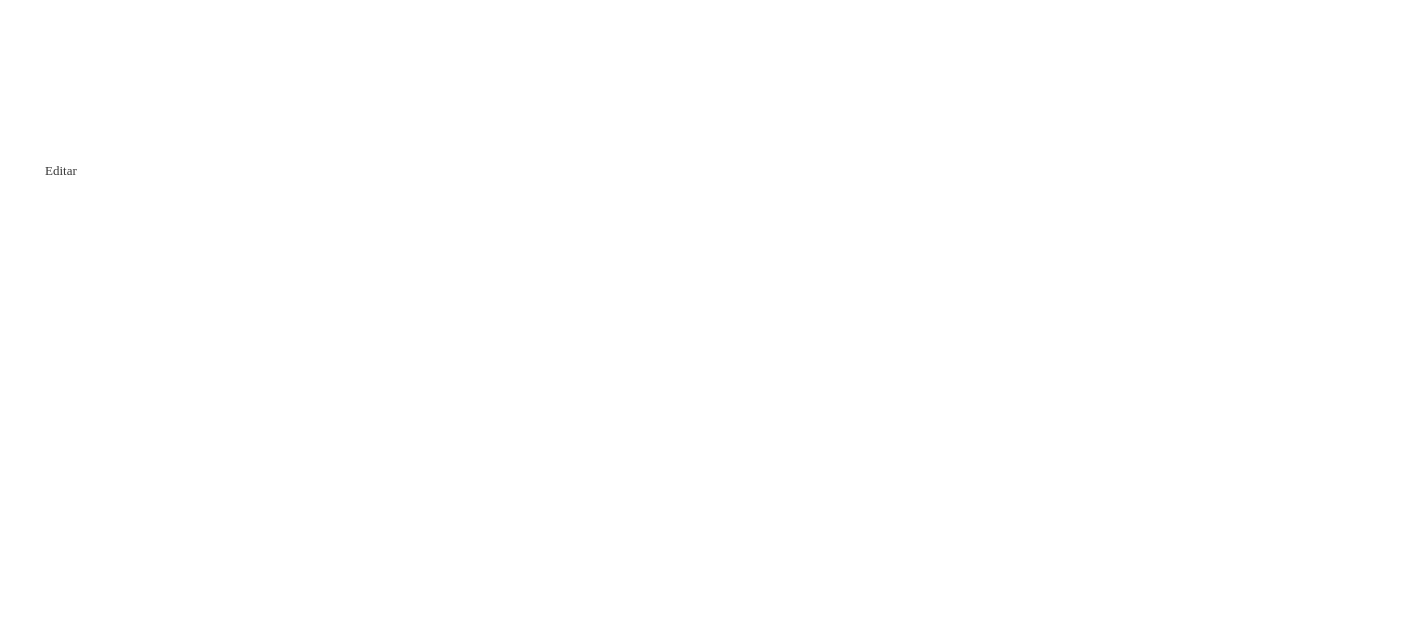 click 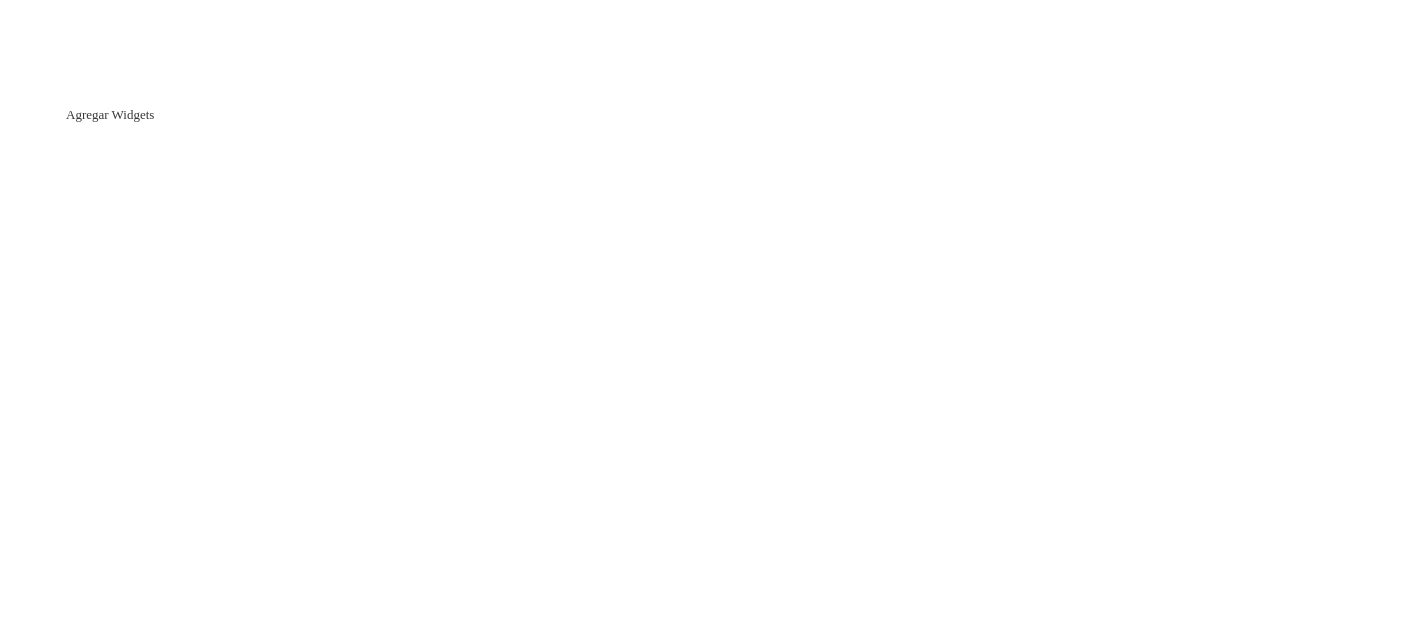 click 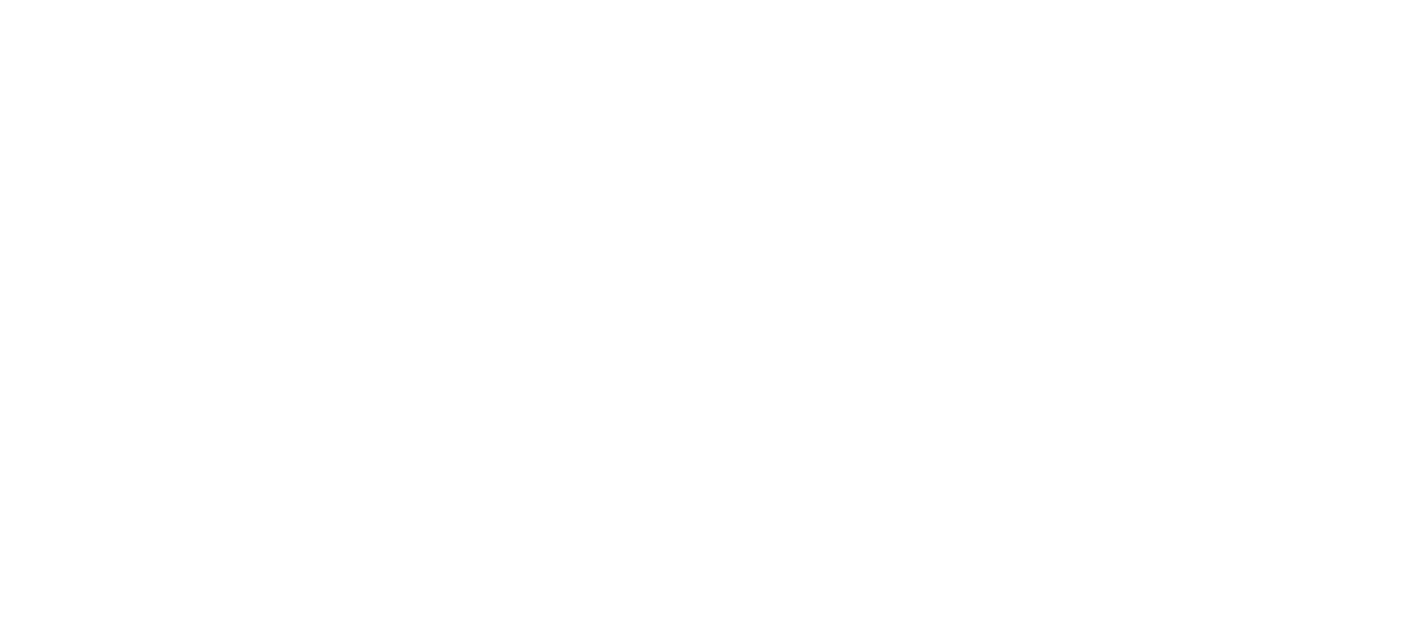 scroll, scrollTop: 0, scrollLeft: 0, axis: both 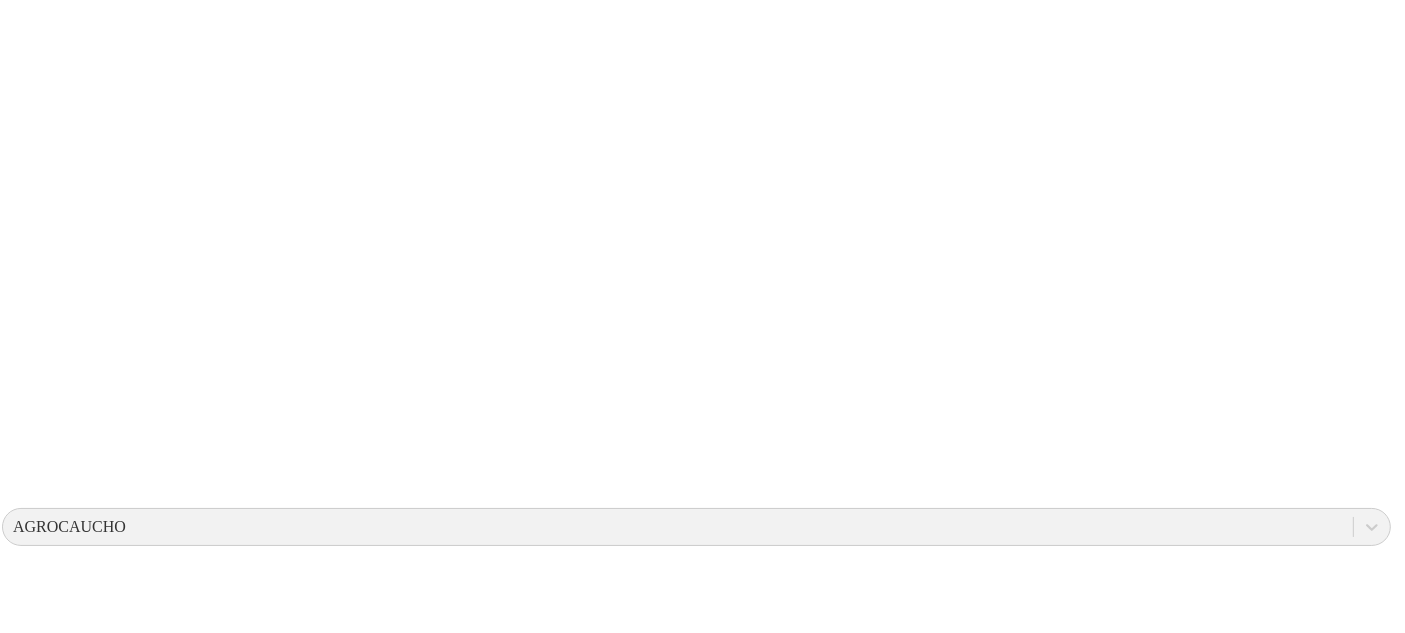 drag, startPoint x: 271, startPoint y: 295, endPoint x: 311, endPoint y: 558, distance: 266.02444 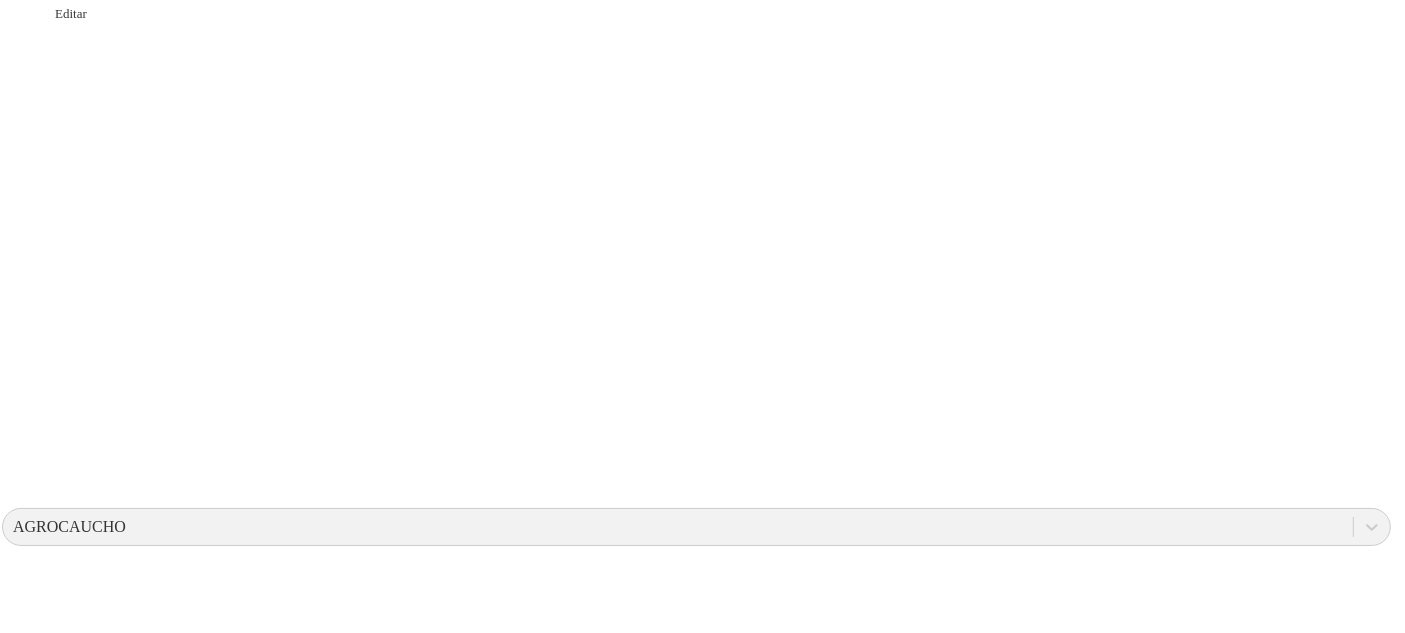 click 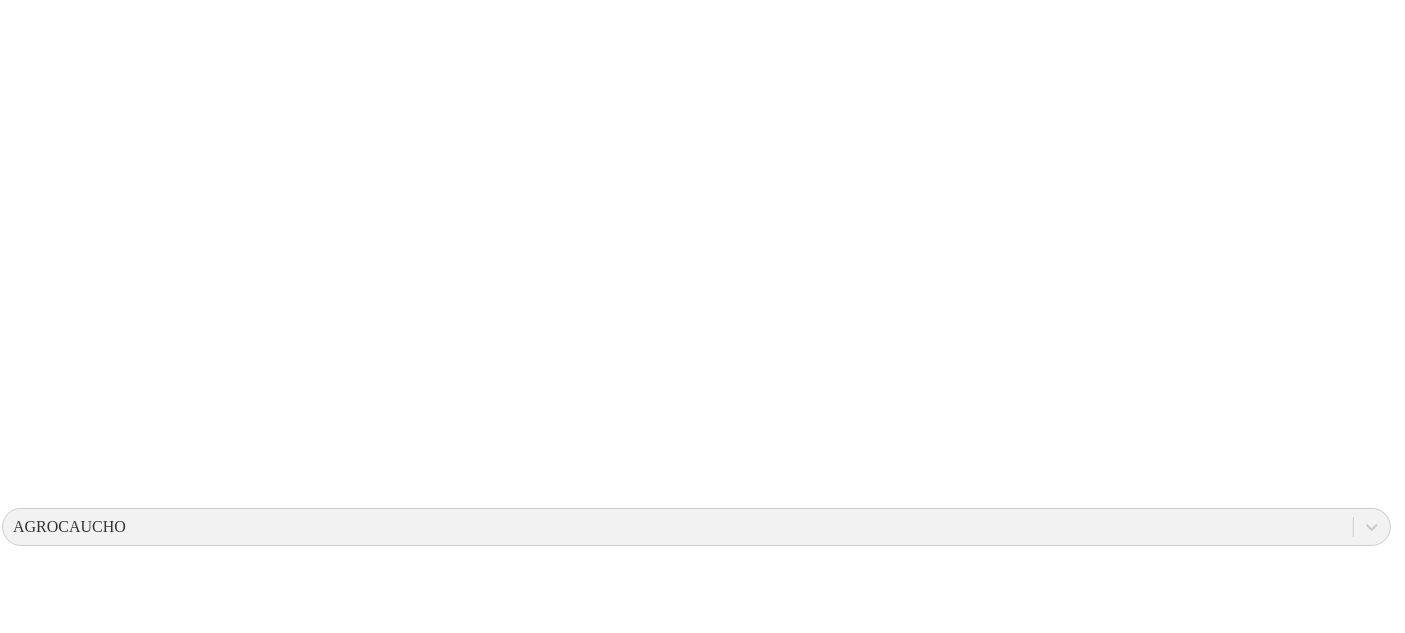 drag, startPoint x: 249, startPoint y: 273, endPoint x: 262, endPoint y: 498, distance: 225.37524 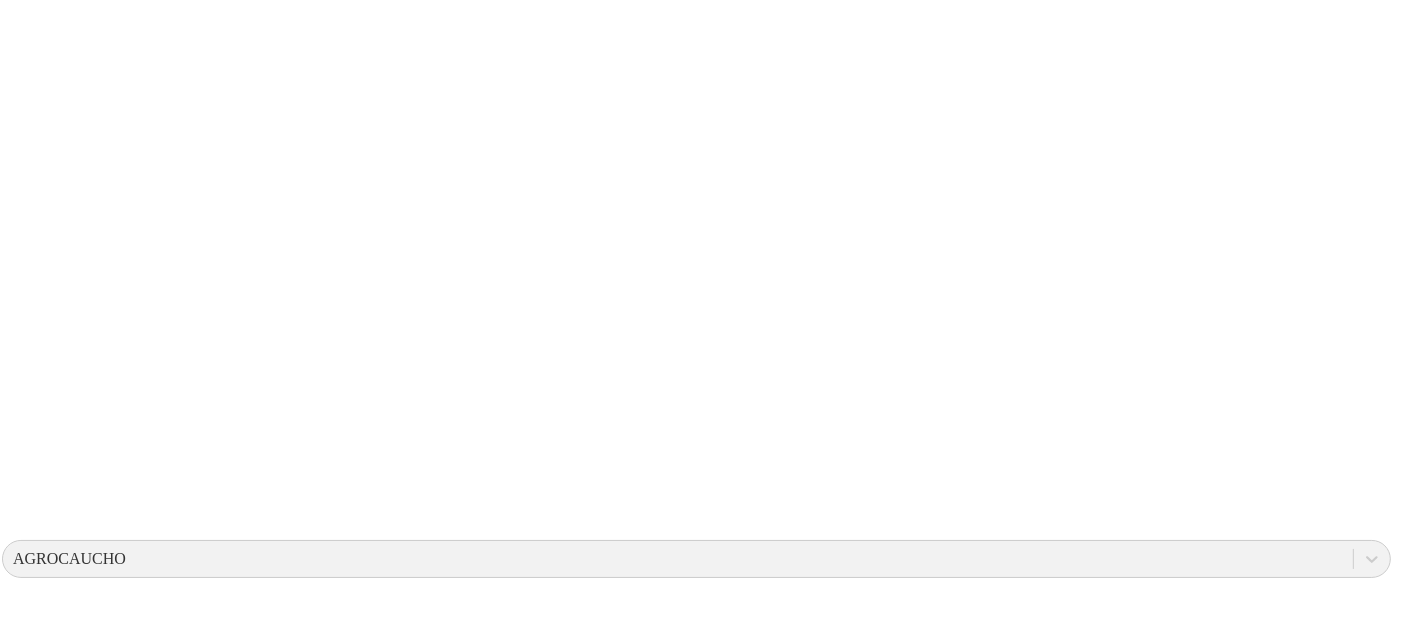 scroll, scrollTop: 304, scrollLeft: 6, axis: both 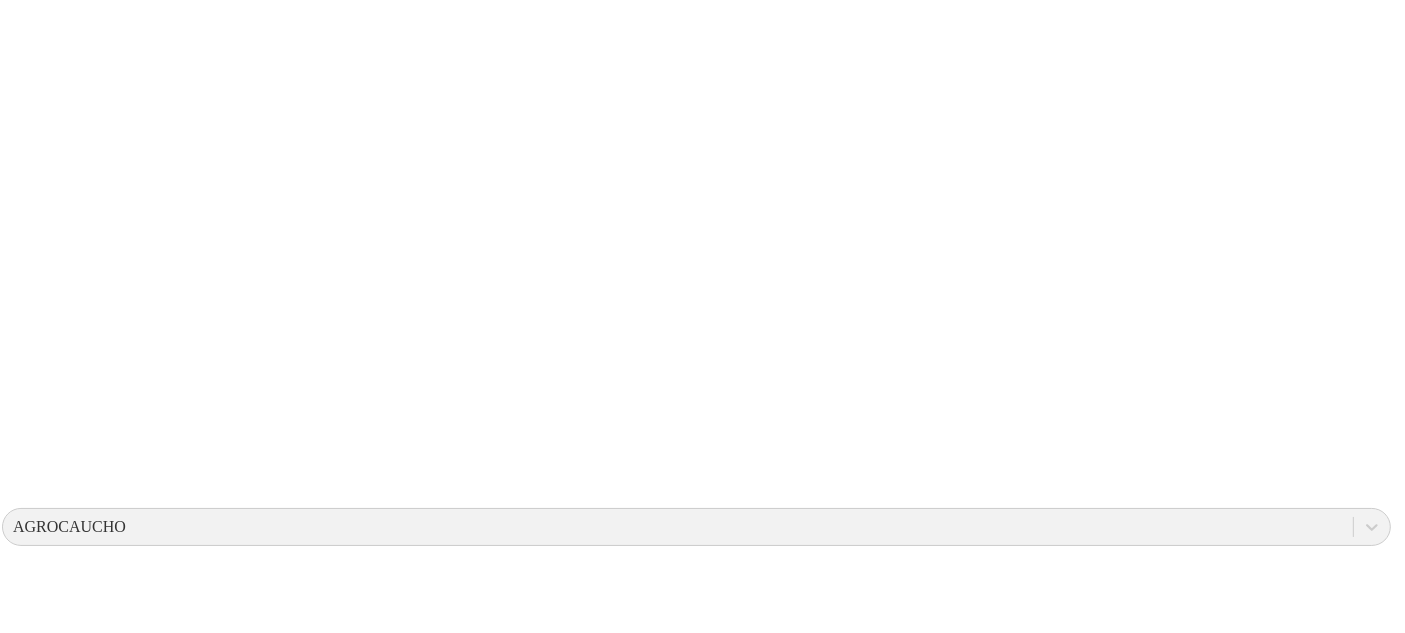 drag, startPoint x: 387, startPoint y: 620, endPoint x: 1362, endPoint y: 667, distance: 976.13214 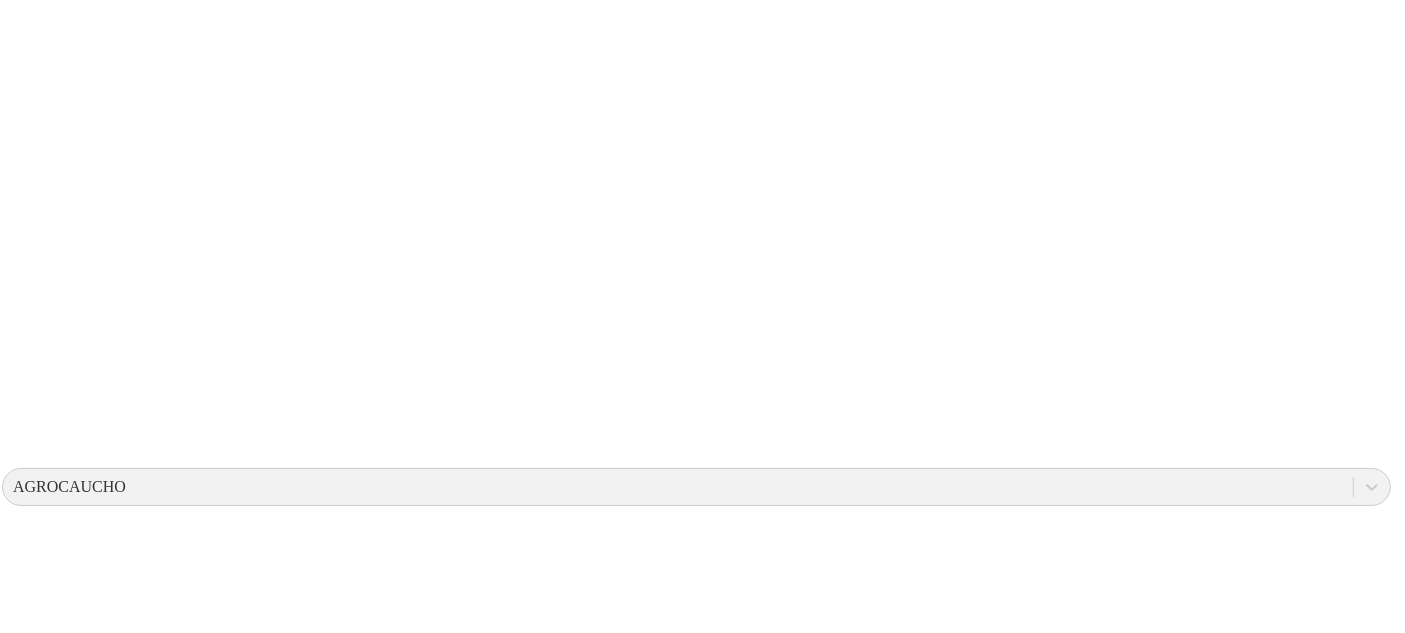 drag, startPoint x: 1391, startPoint y: 622, endPoint x: 1383, endPoint y: 695, distance: 73.43705 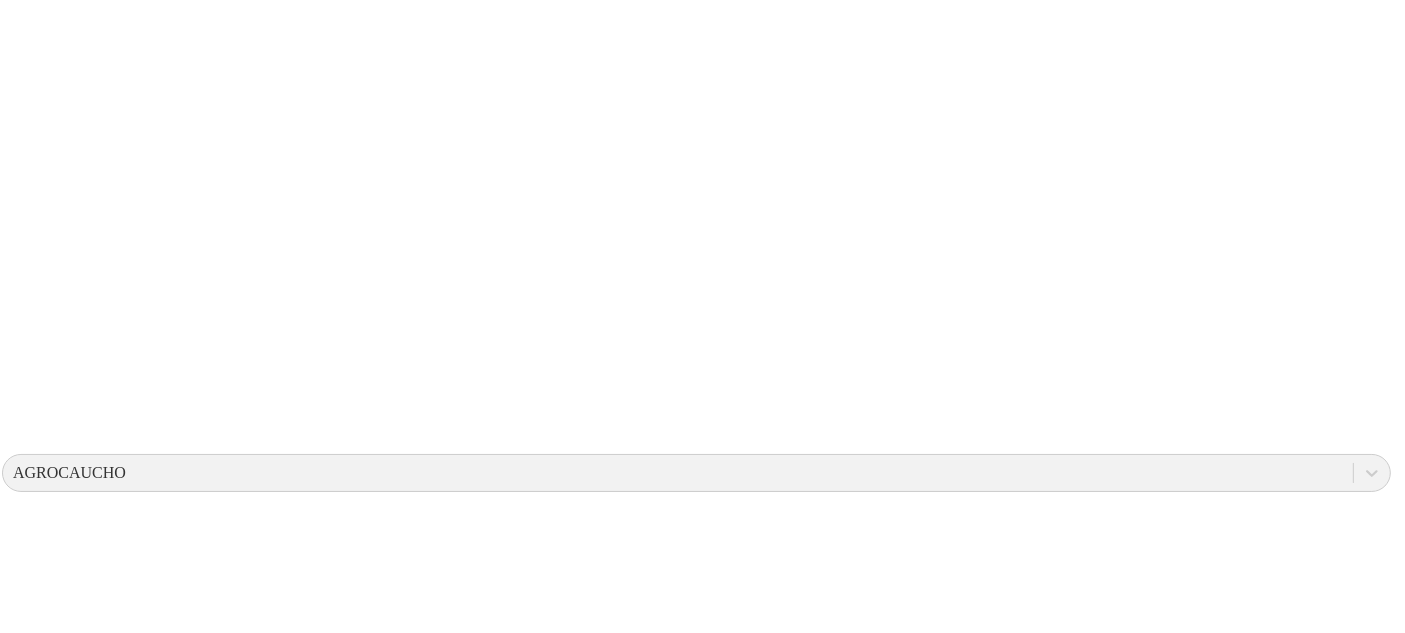 scroll, scrollTop: 127, scrollLeft: 6, axis: both 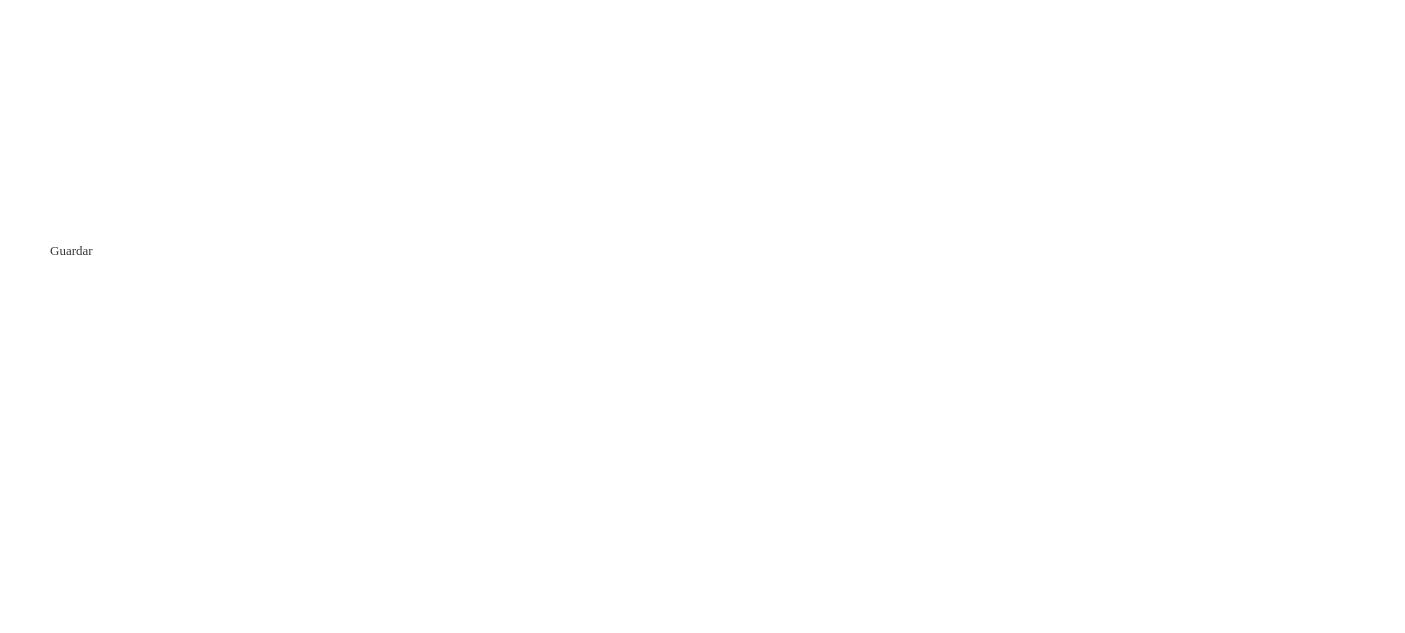 click 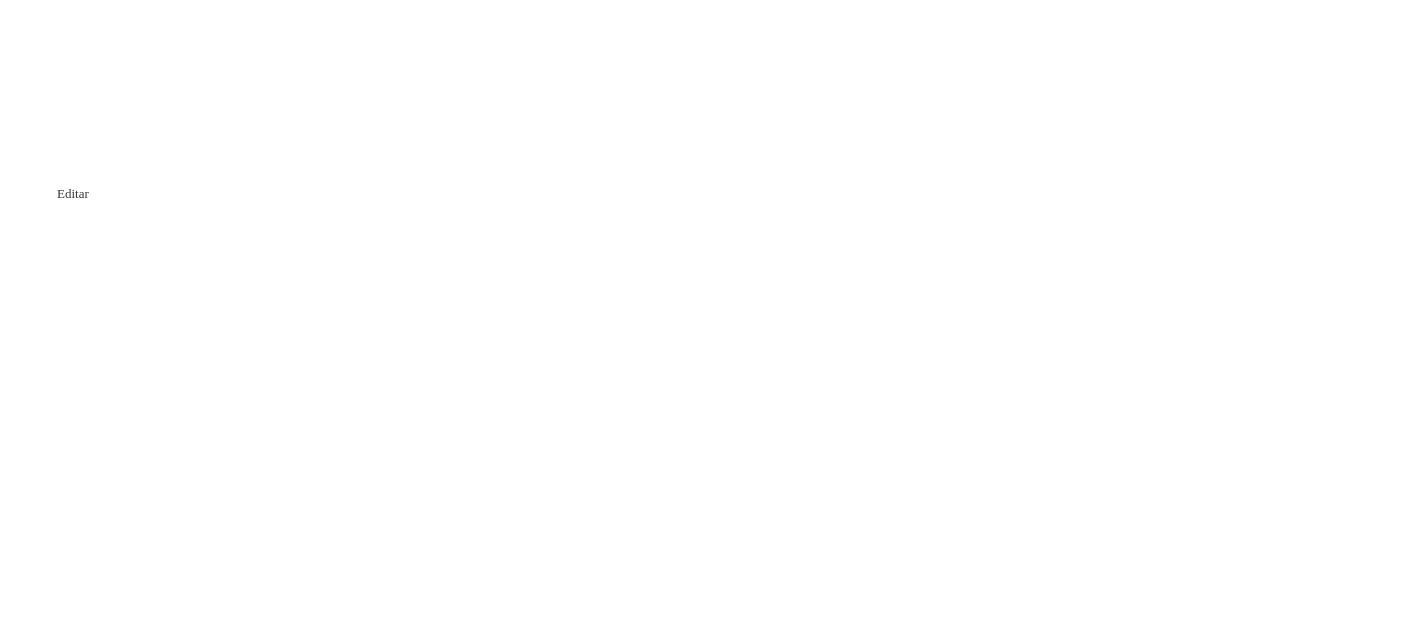 click 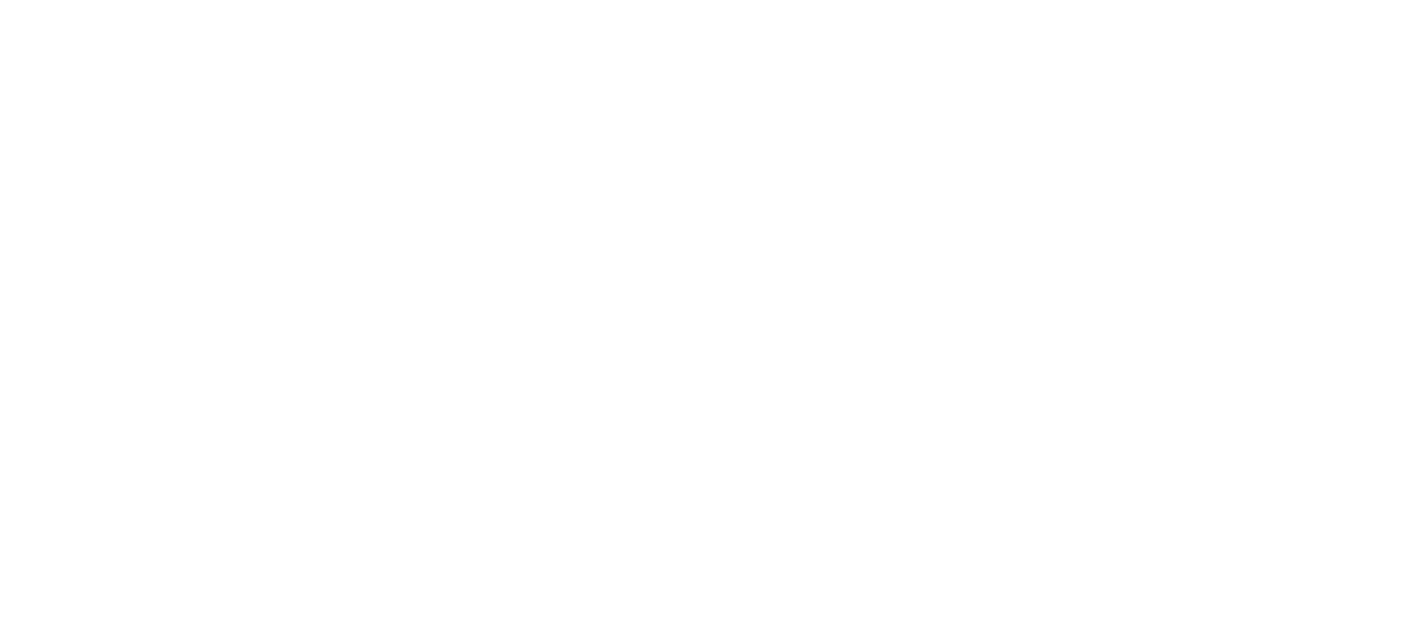 scroll, scrollTop: 0, scrollLeft: 6, axis: horizontal 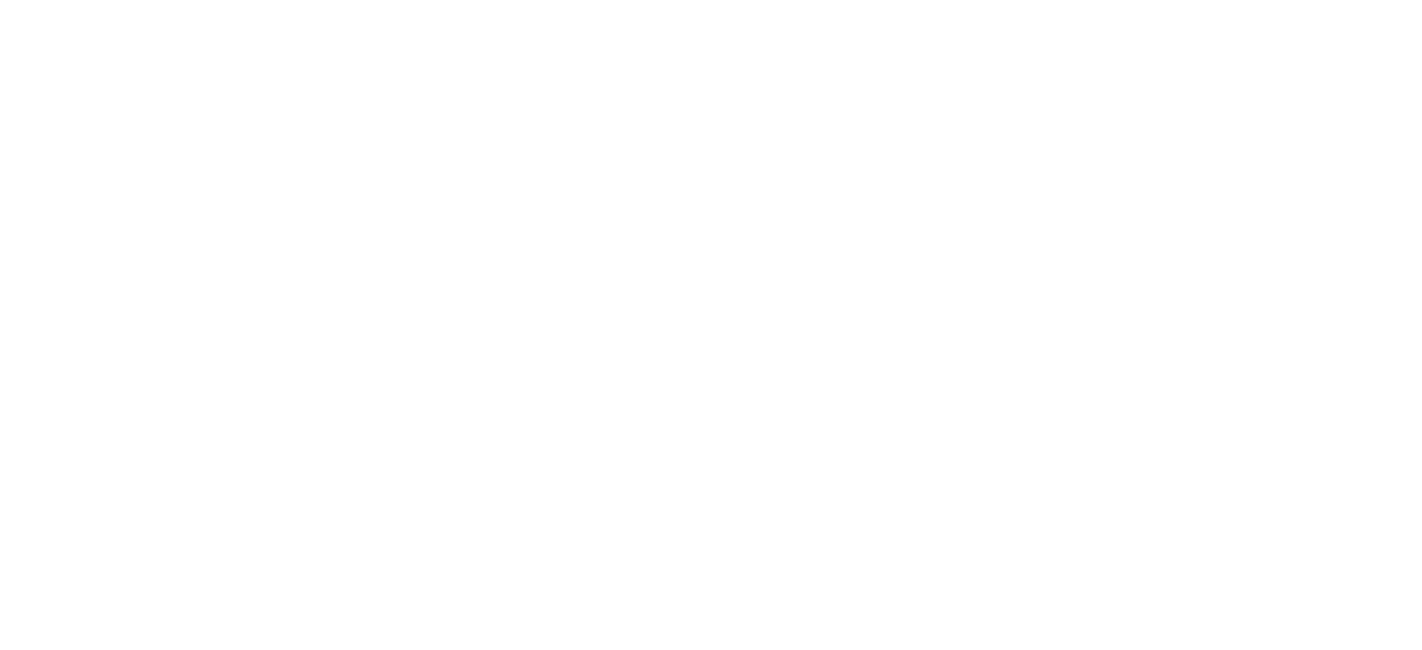 click on "Configurador PigVision" at bounding box center [711, 2342] 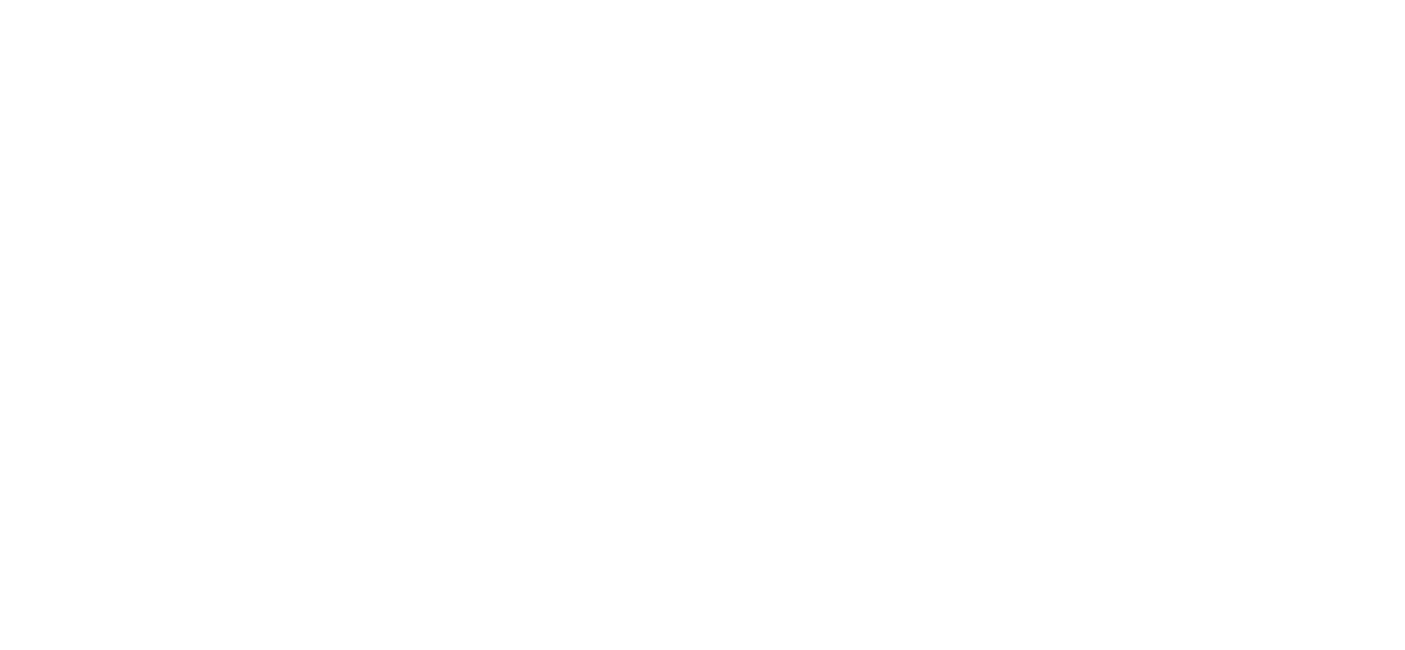 scroll, scrollTop: 1091, scrollLeft: 0, axis: vertical 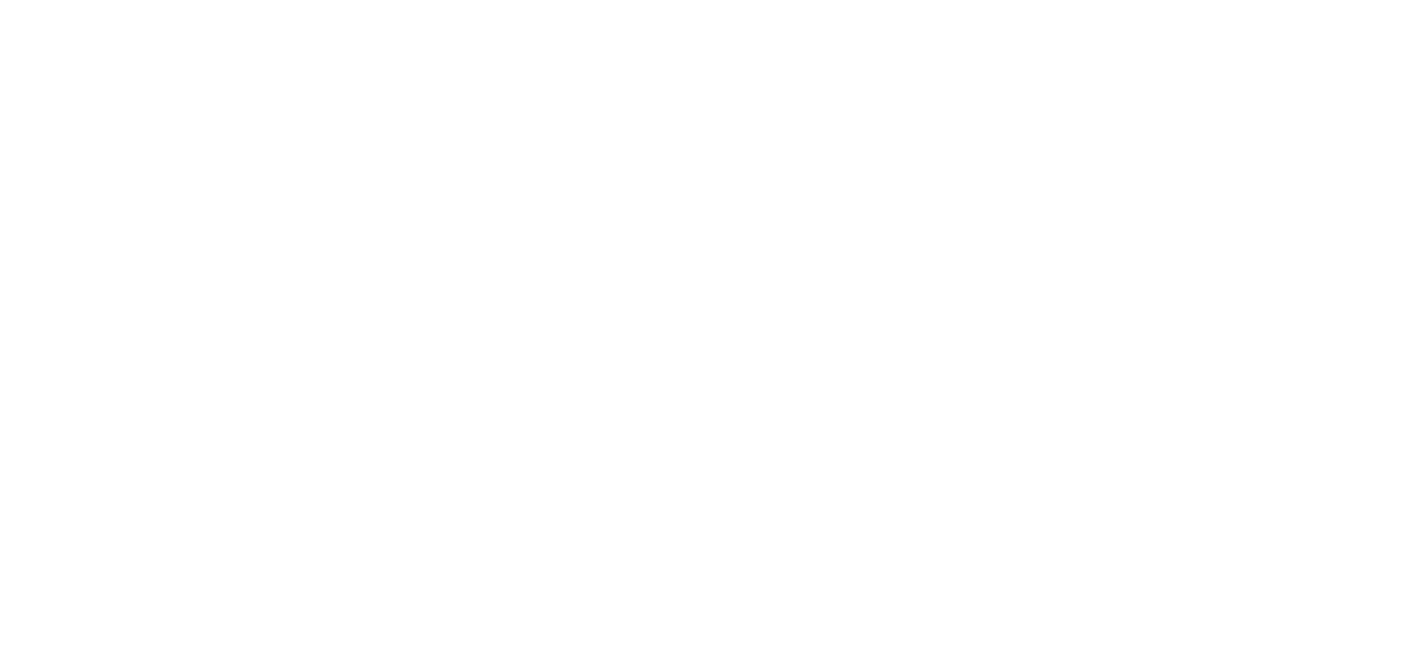 click on "GRUPONUTEC" at bounding box center (711, 808) 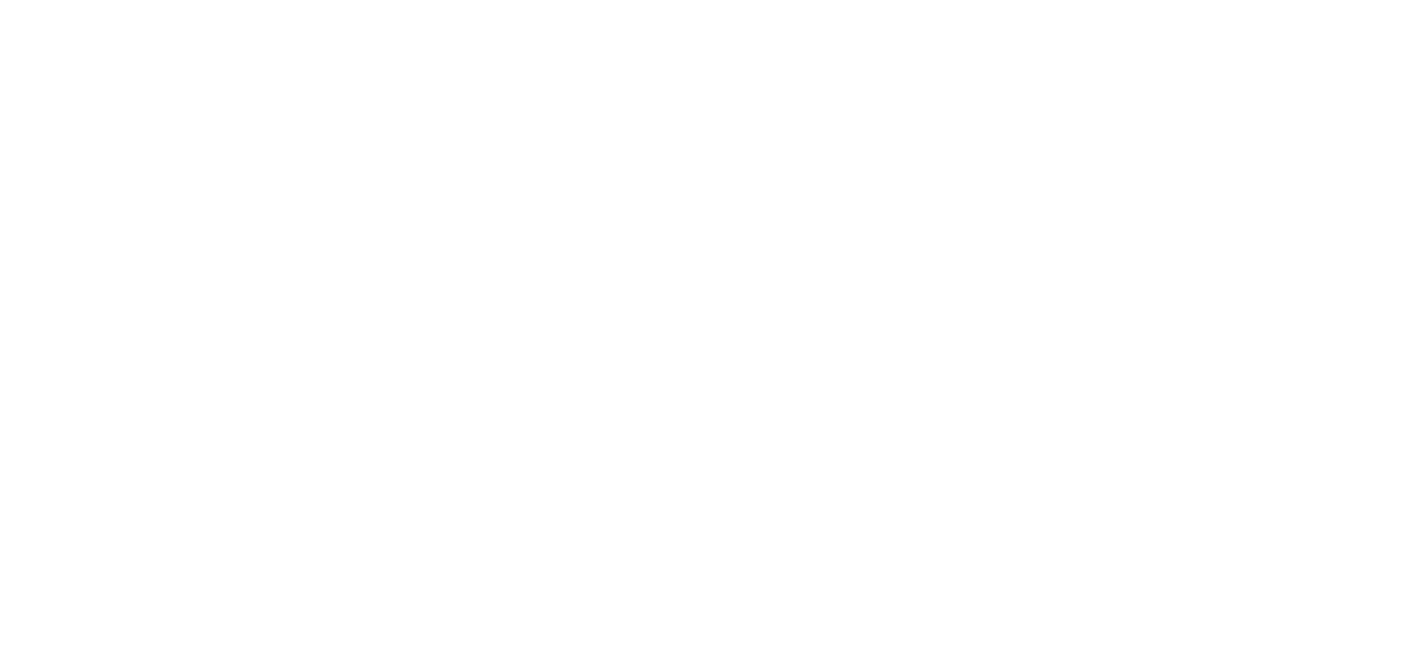 click on "Granjas..." at bounding box center (684, 9376) 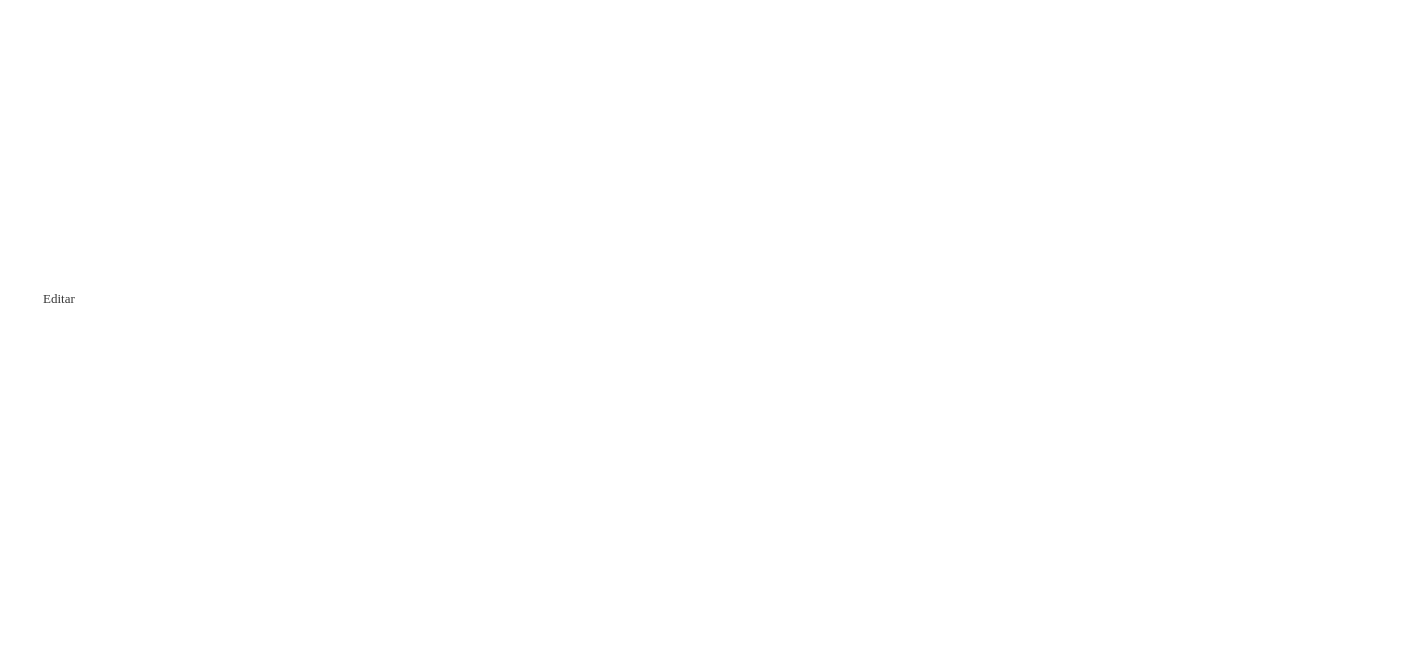drag, startPoint x: 22, startPoint y: 283, endPoint x: 8, endPoint y: 299, distance: 21.260292 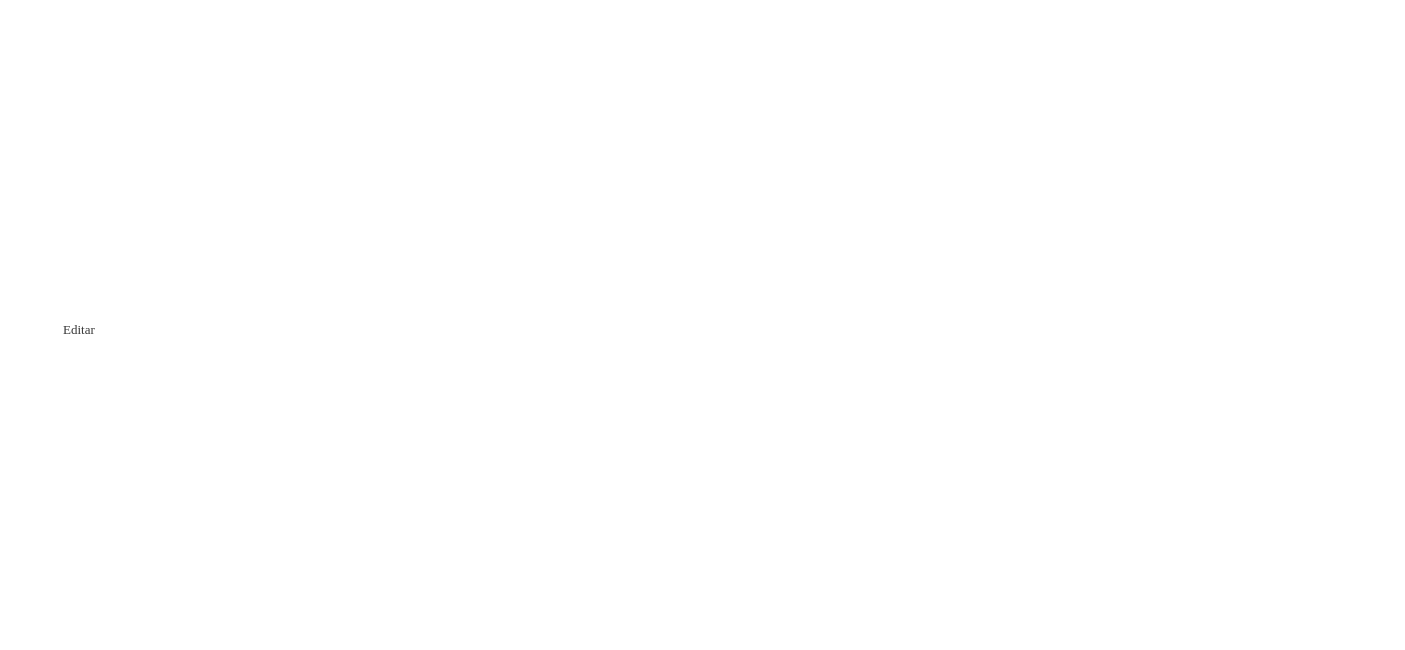 click 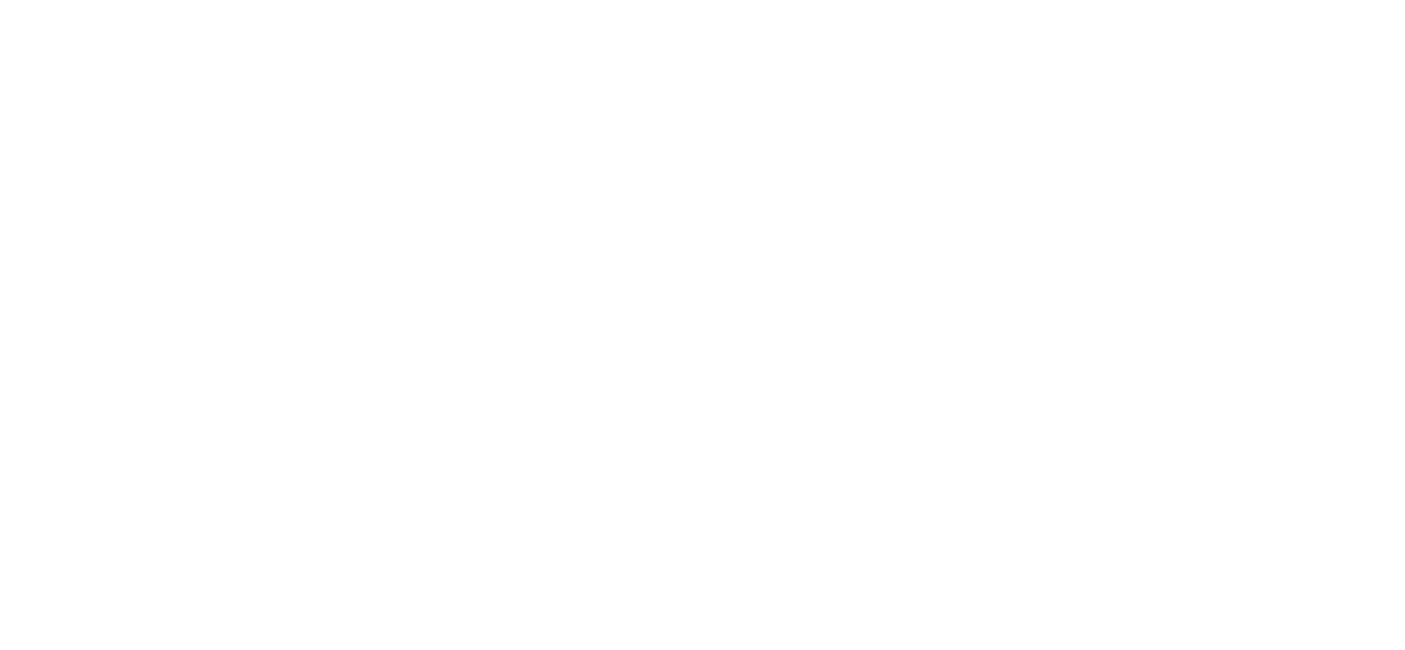 click 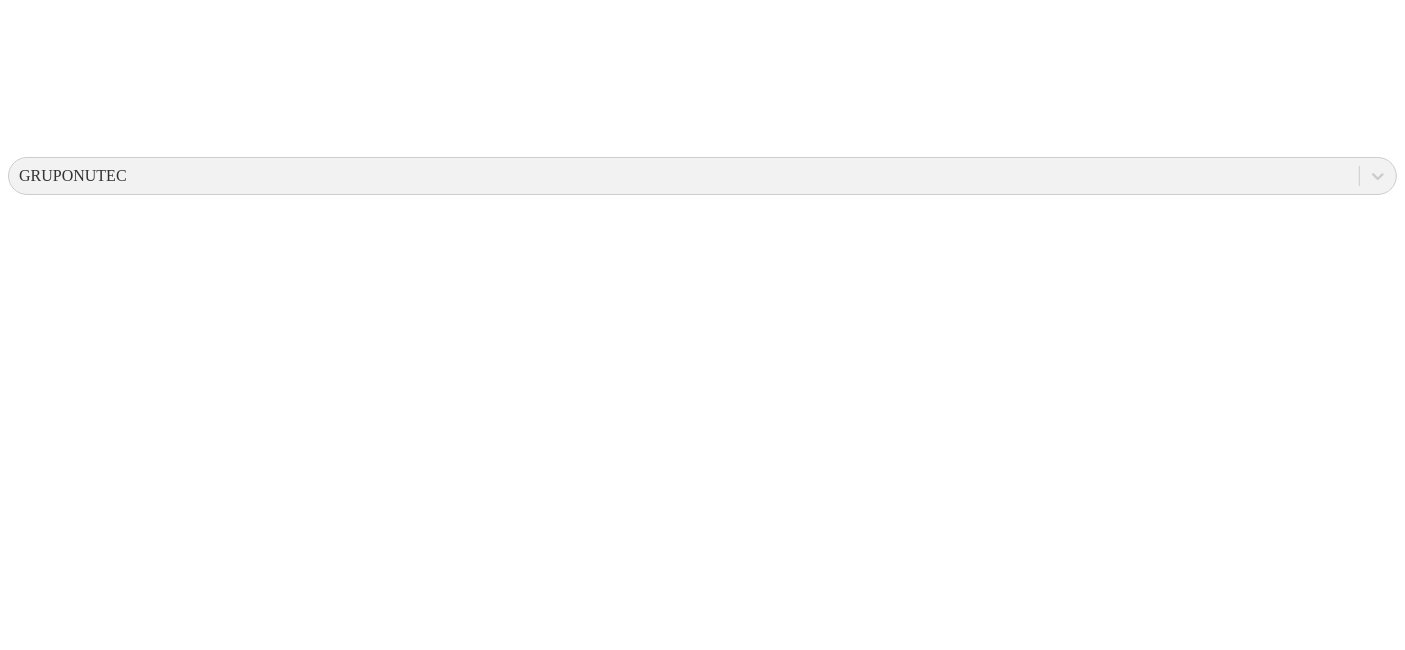 scroll, scrollTop: 663, scrollLeft: 0, axis: vertical 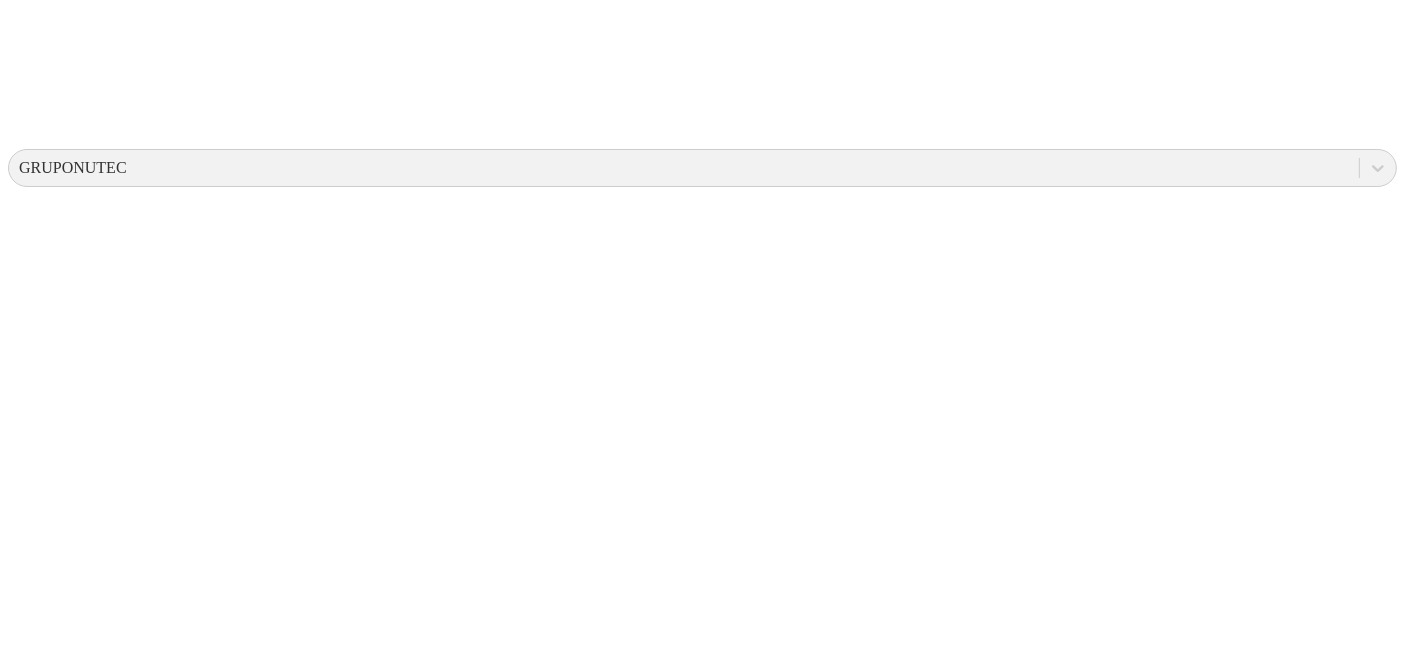click 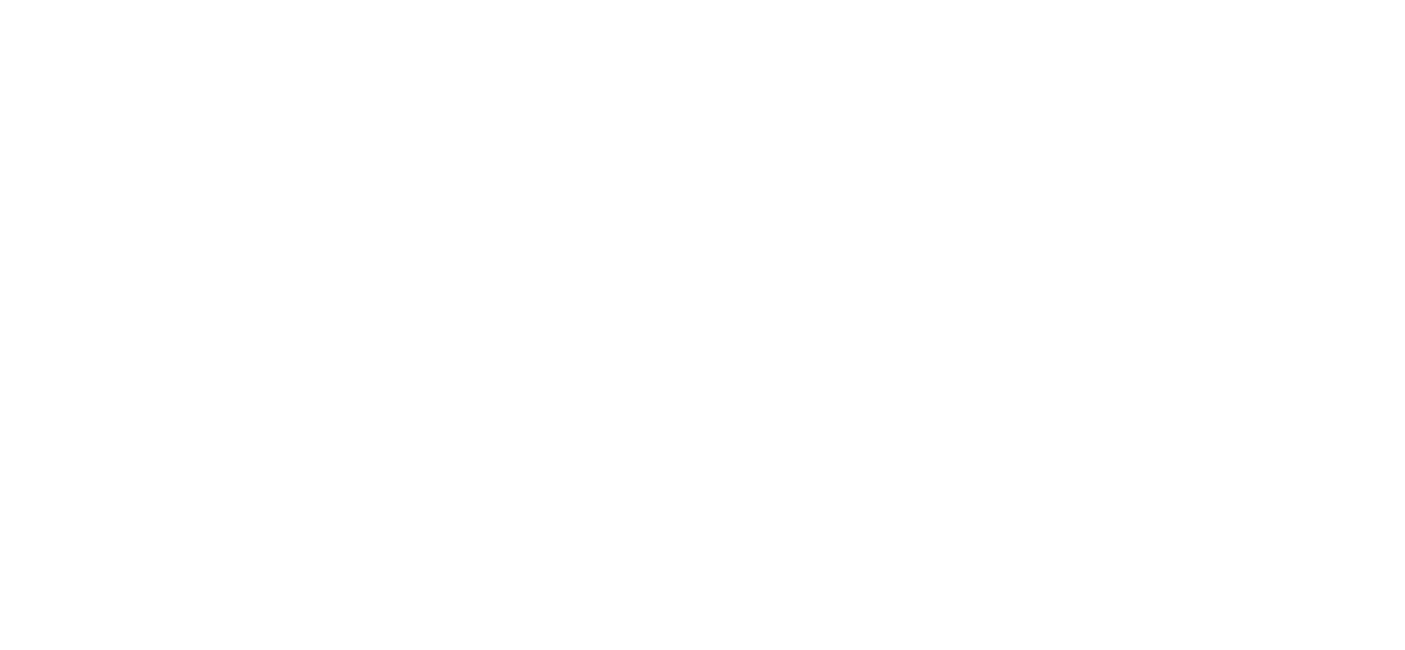 scroll, scrollTop: 901, scrollLeft: 0, axis: vertical 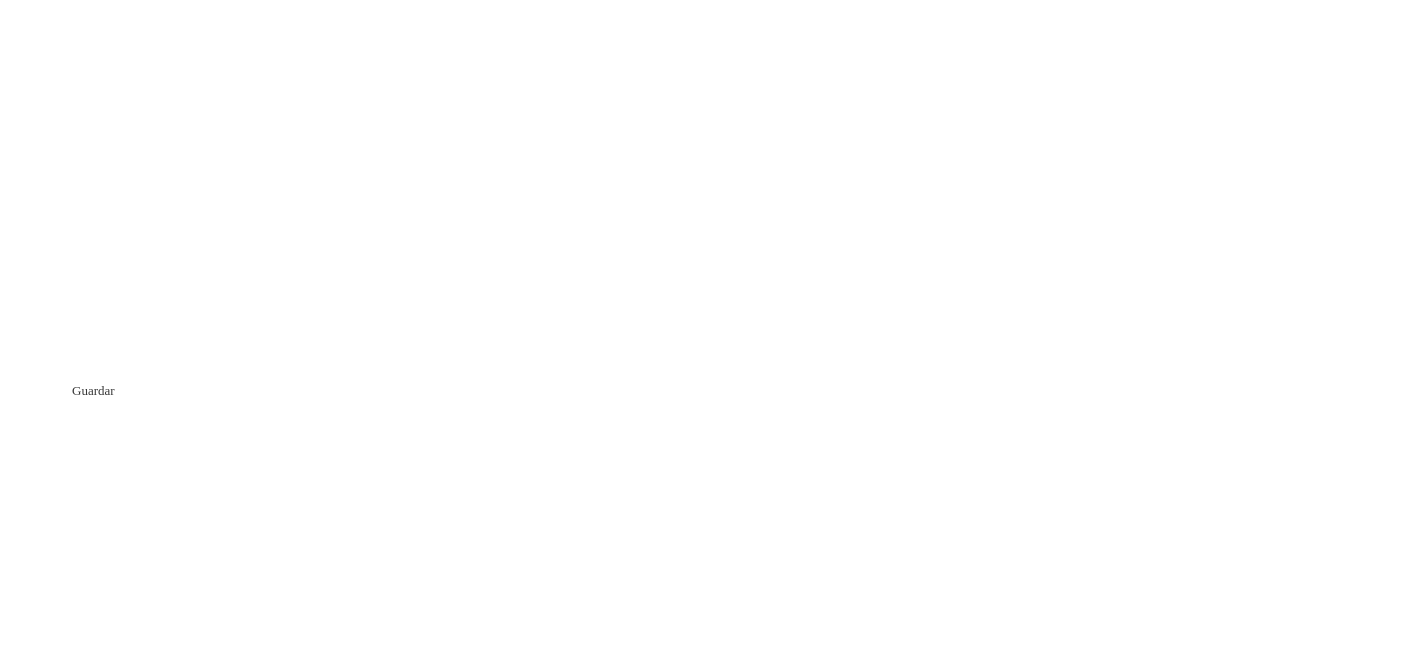 click 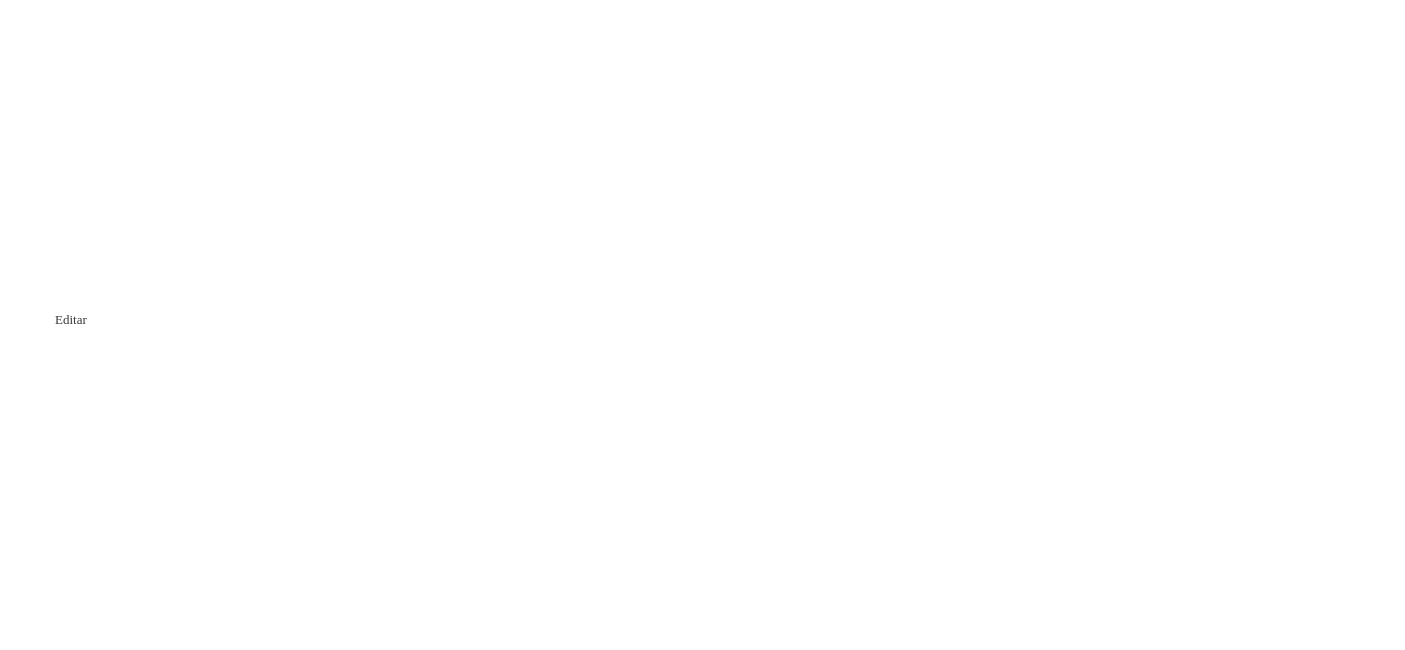 click 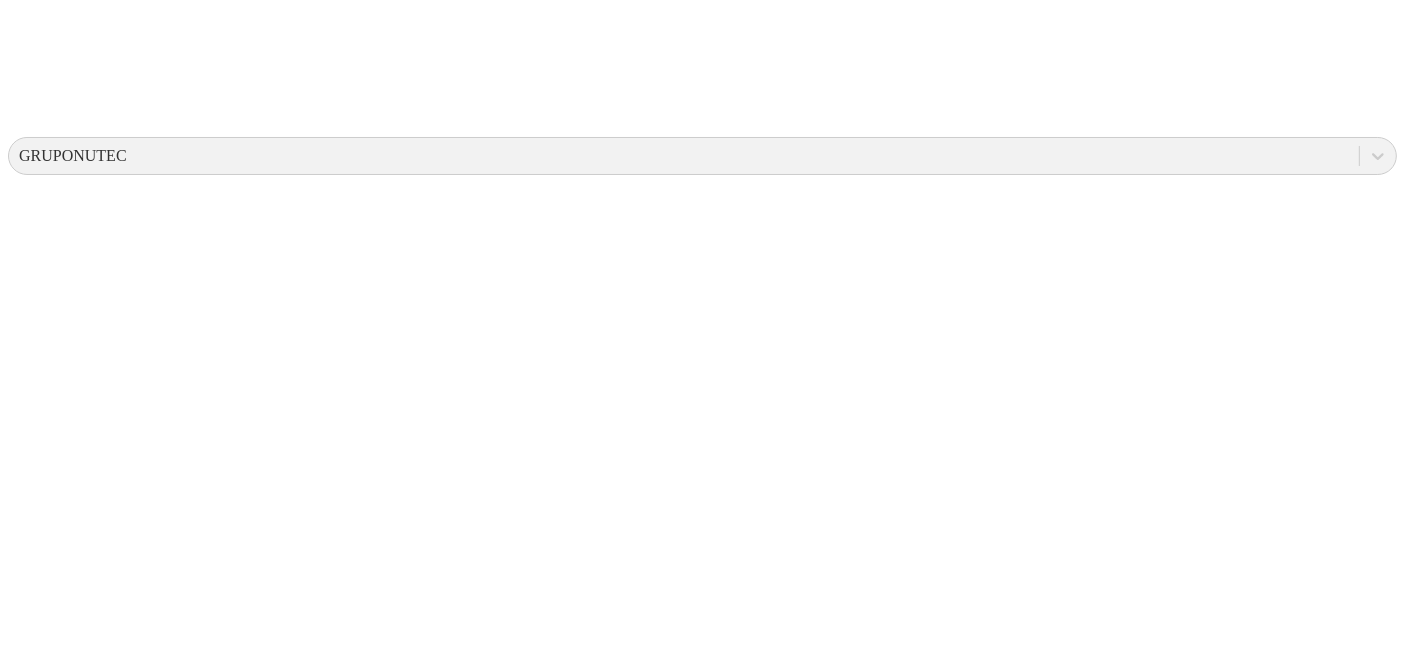 scroll, scrollTop: 601, scrollLeft: 0, axis: vertical 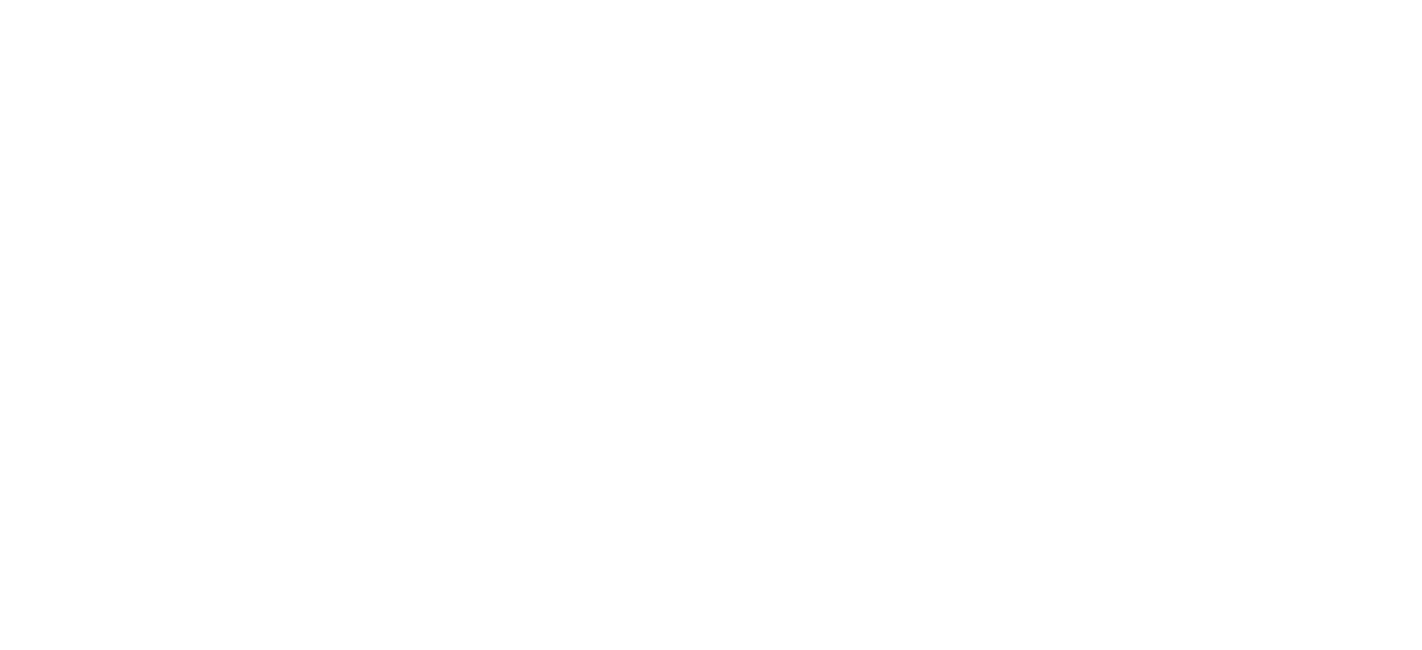 click 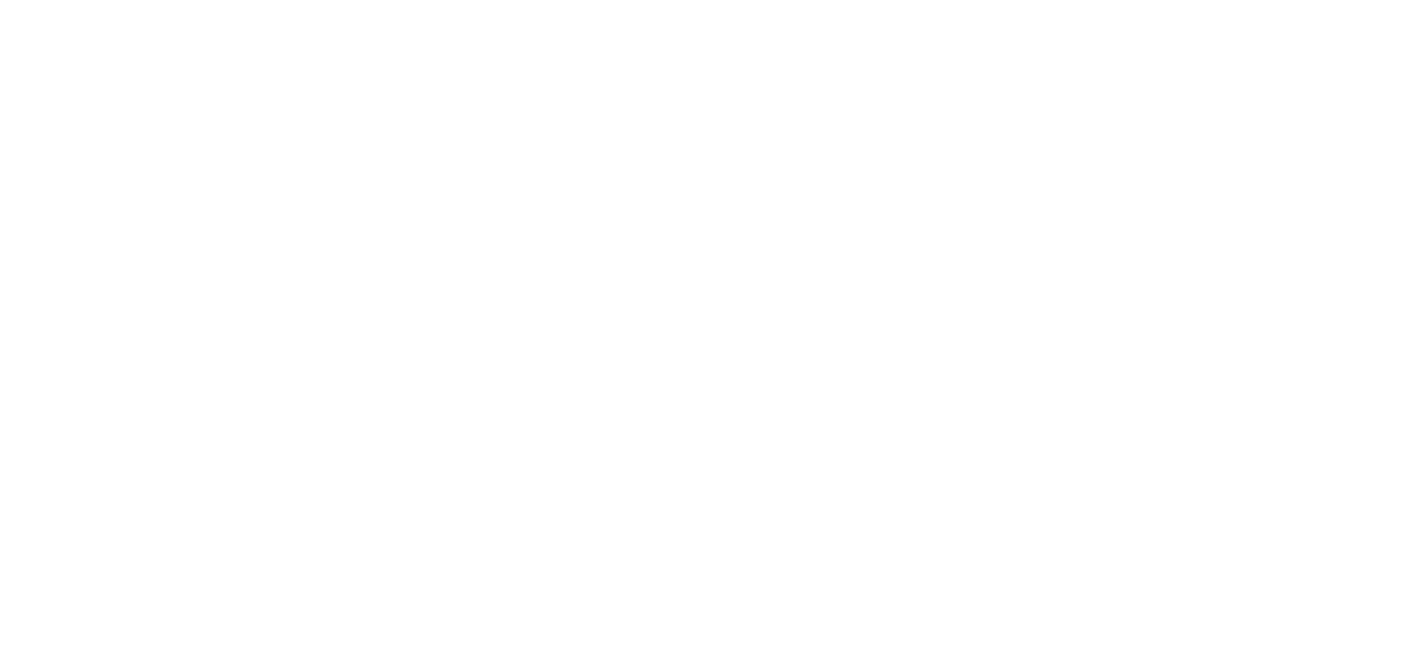 scroll, scrollTop: 1087, scrollLeft: 0, axis: vertical 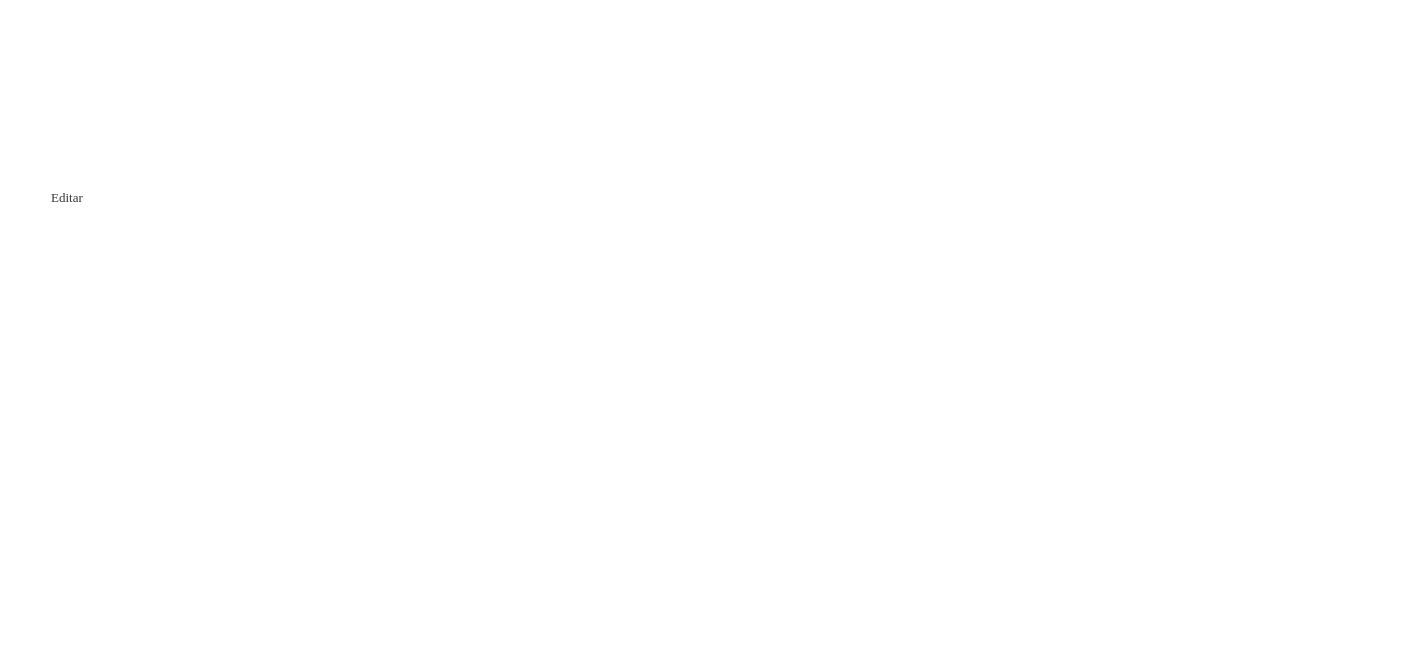 click 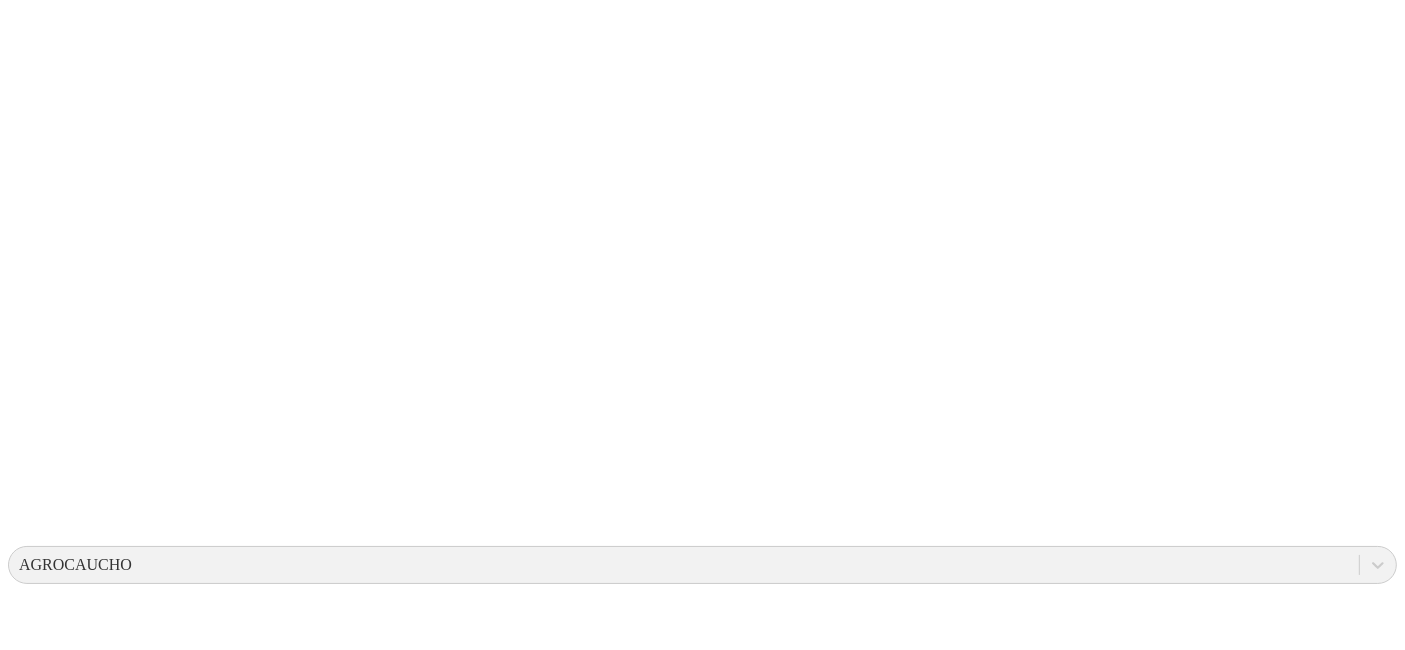 scroll, scrollTop: 296, scrollLeft: 0, axis: vertical 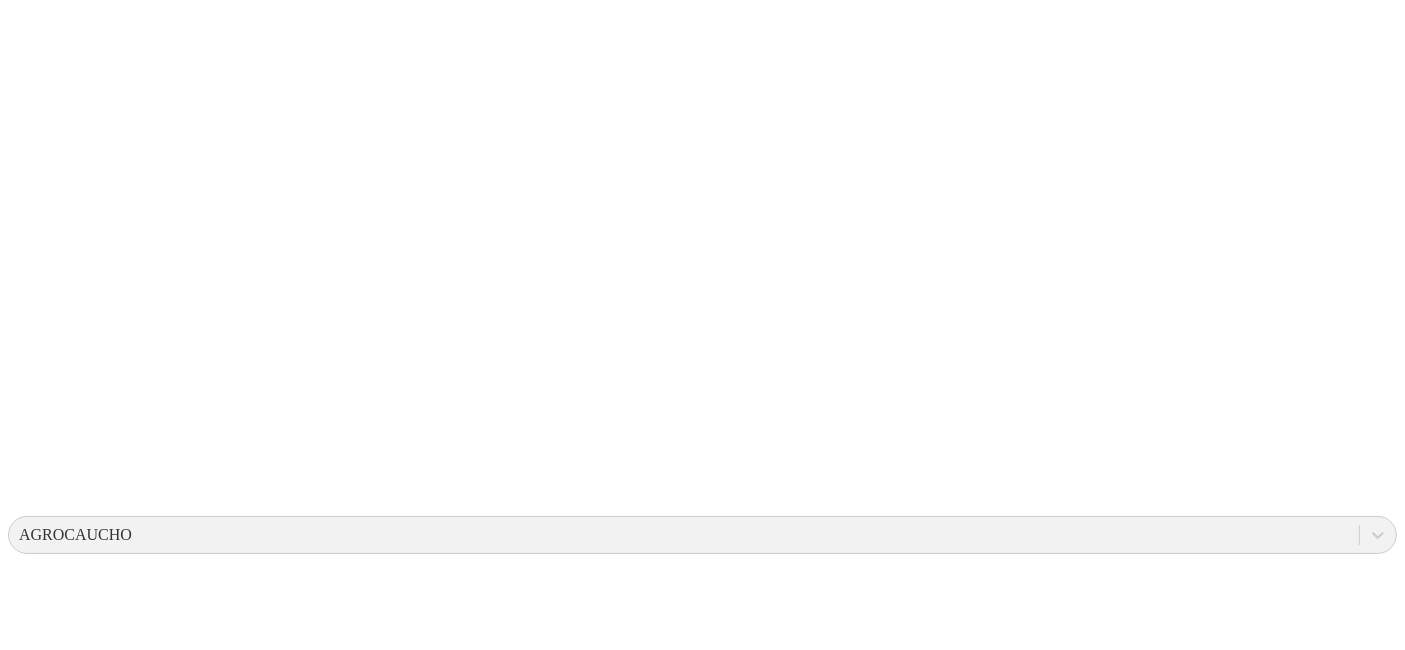 drag, startPoint x: 1386, startPoint y: 394, endPoint x: 1384, endPoint y: 307, distance: 87.02299 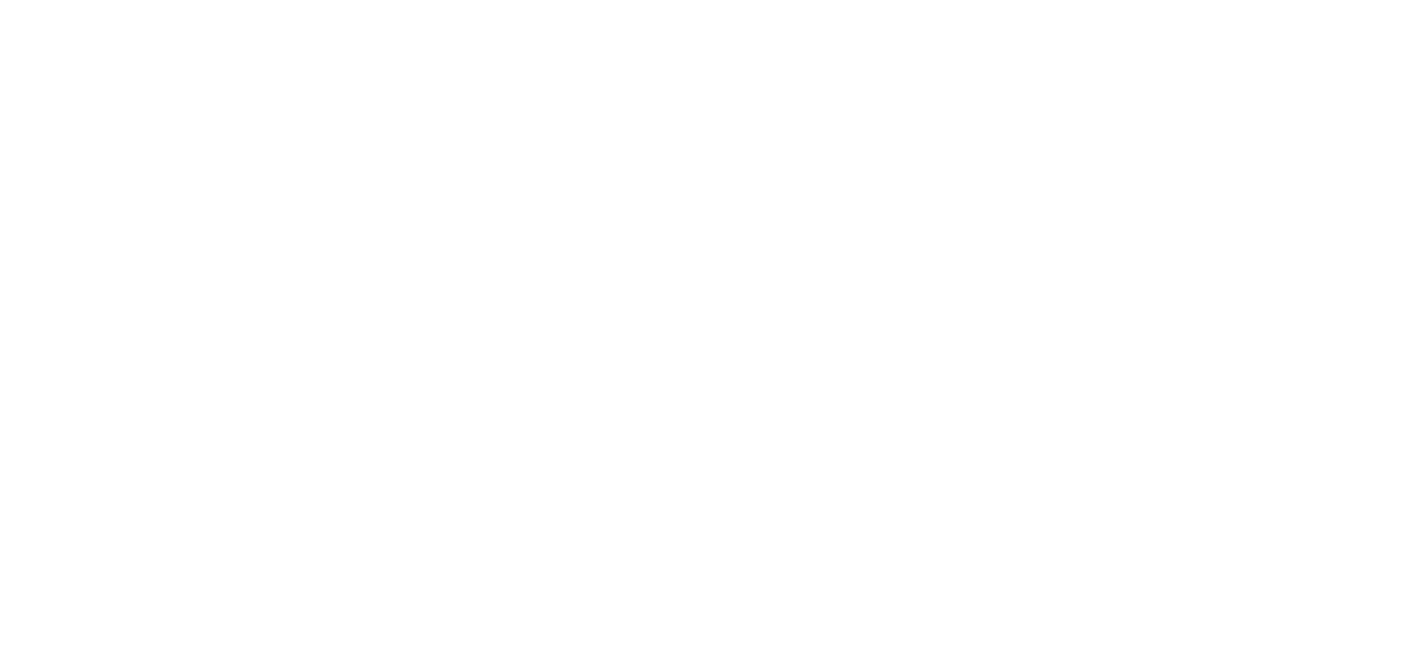 scroll, scrollTop: 63, scrollLeft: 0, axis: vertical 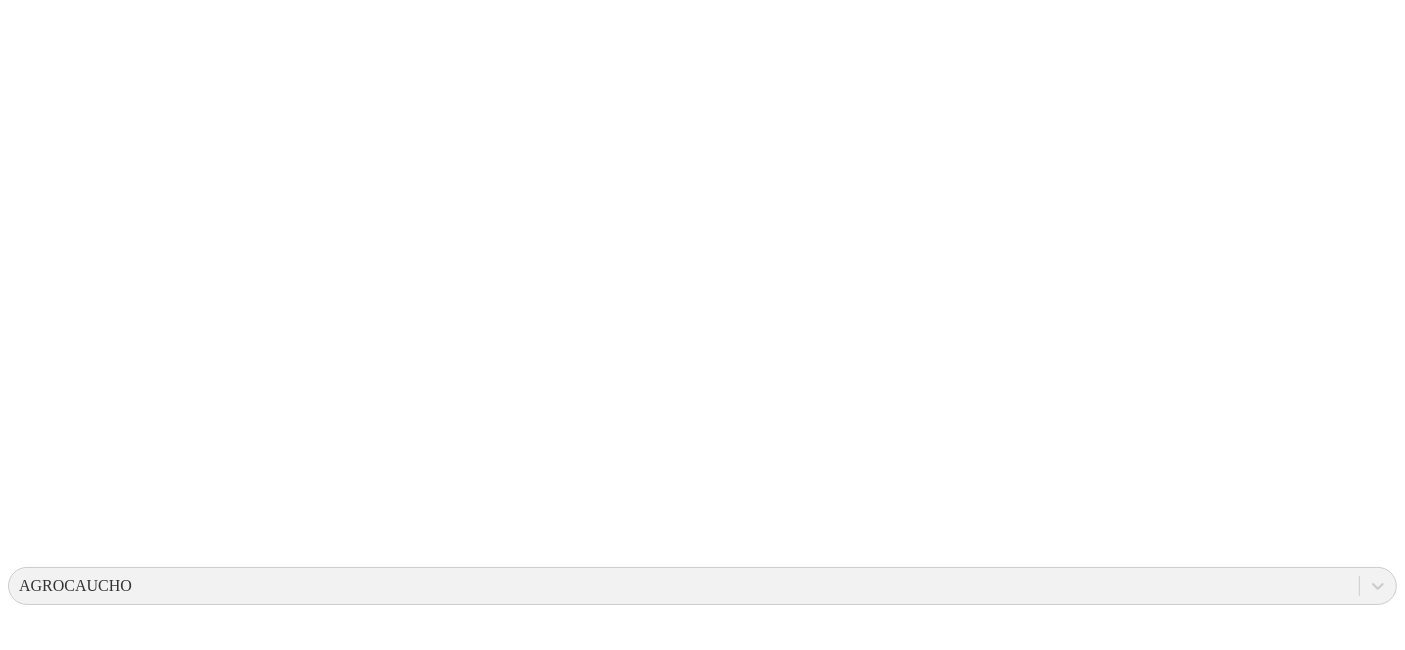 drag, startPoint x: 1388, startPoint y: 322, endPoint x: 1366, endPoint y: 444, distance: 123.967735 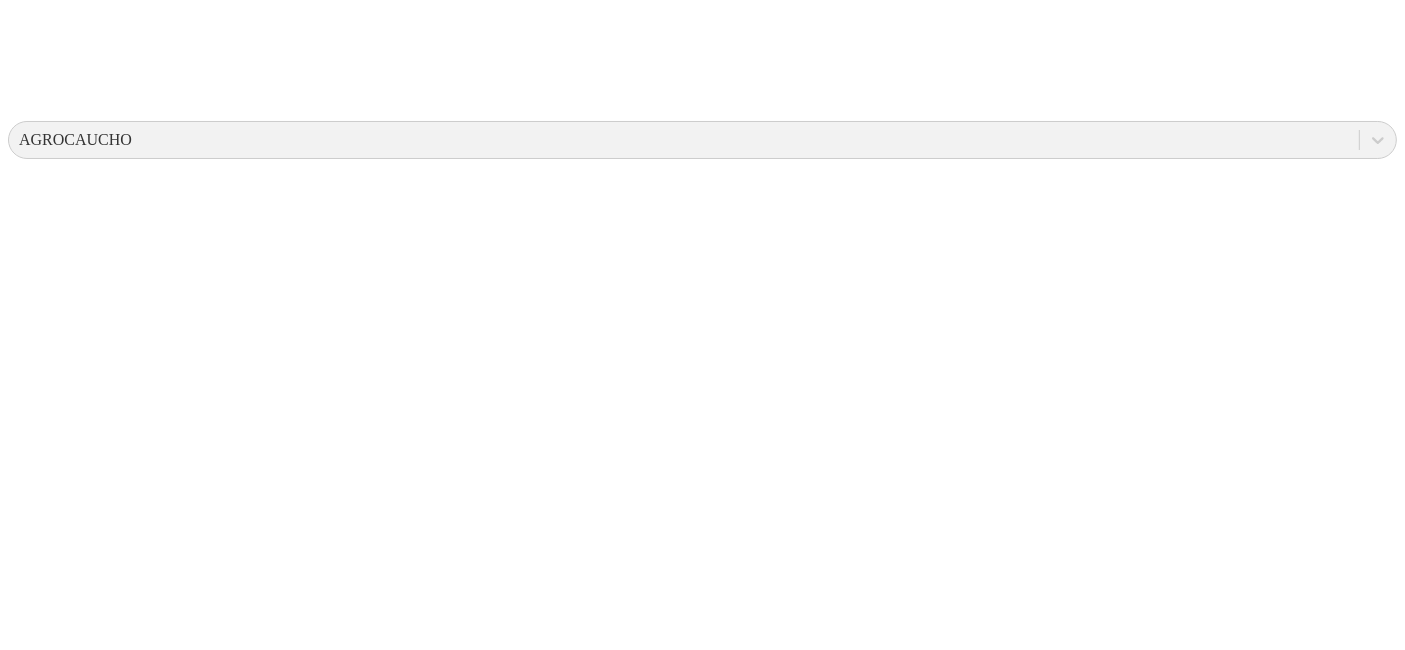 scroll, scrollTop: 686, scrollLeft: 0, axis: vertical 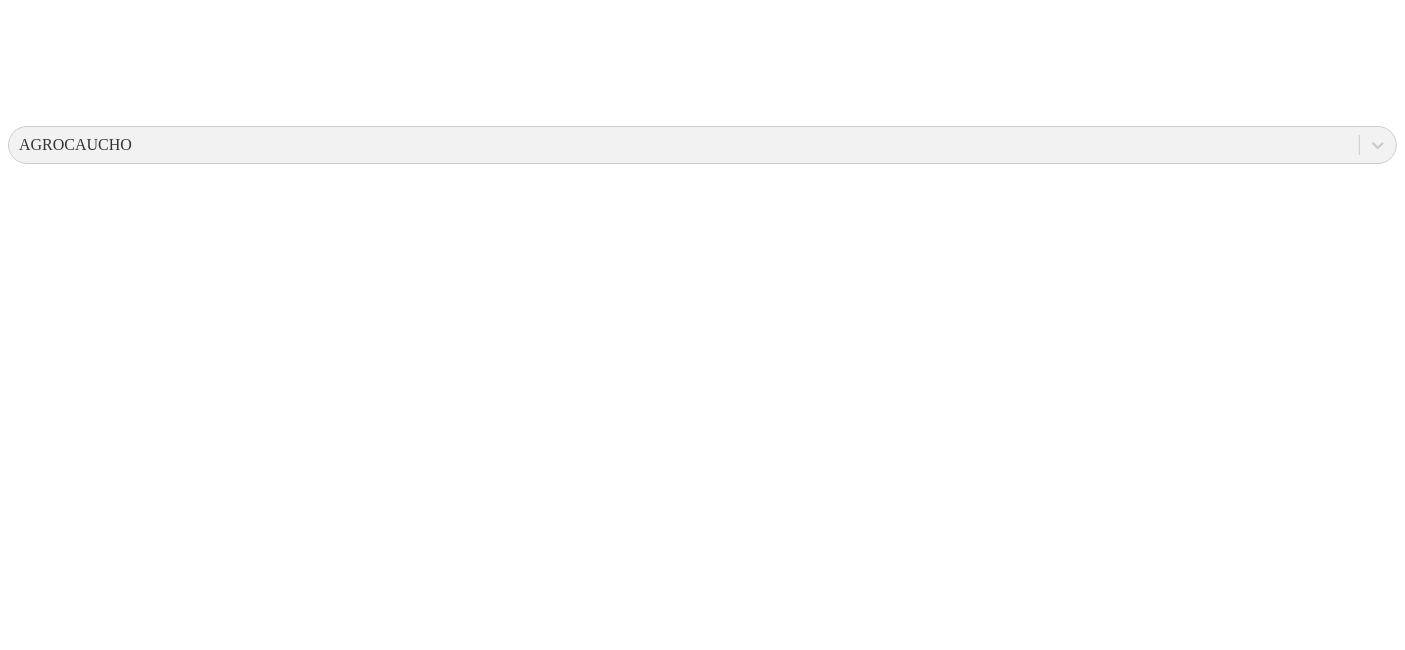 drag, startPoint x: 1379, startPoint y: 433, endPoint x: 1377, endPoint y: 422, distance: 11.18034 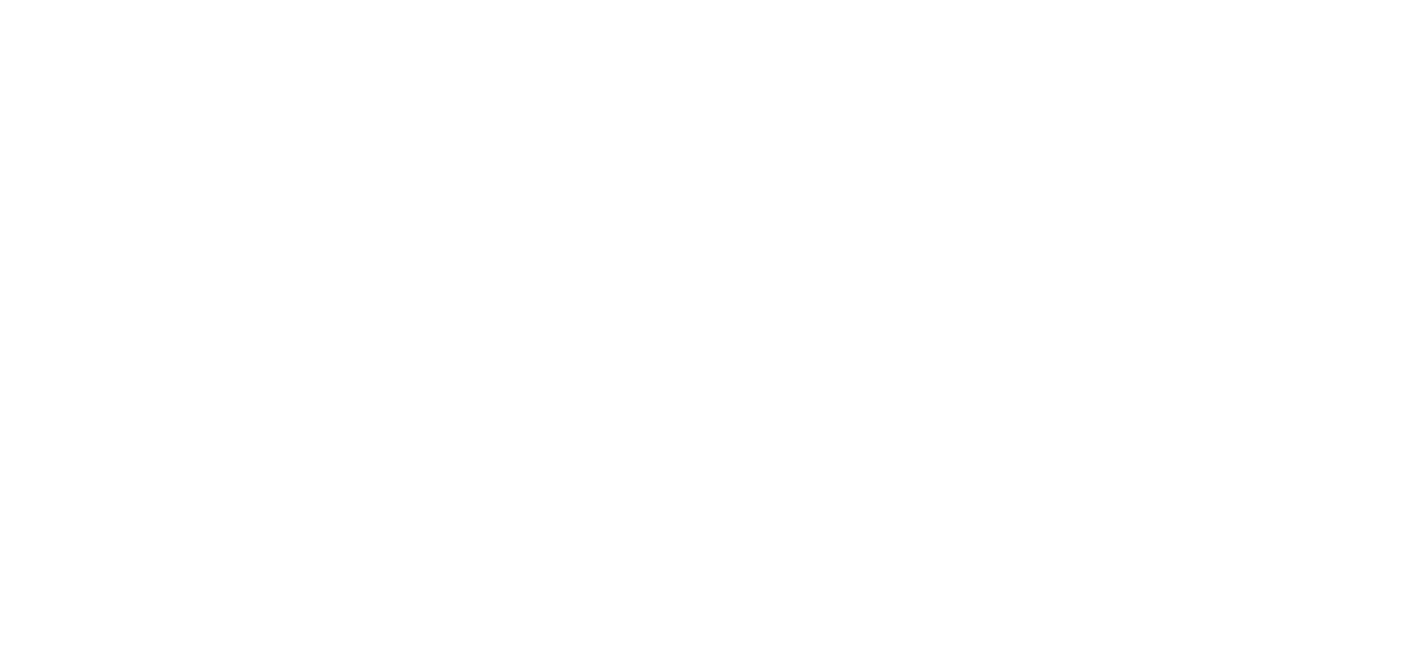 scroll, scrollTop: 1087, scrollLeft: 0, axis: vertical 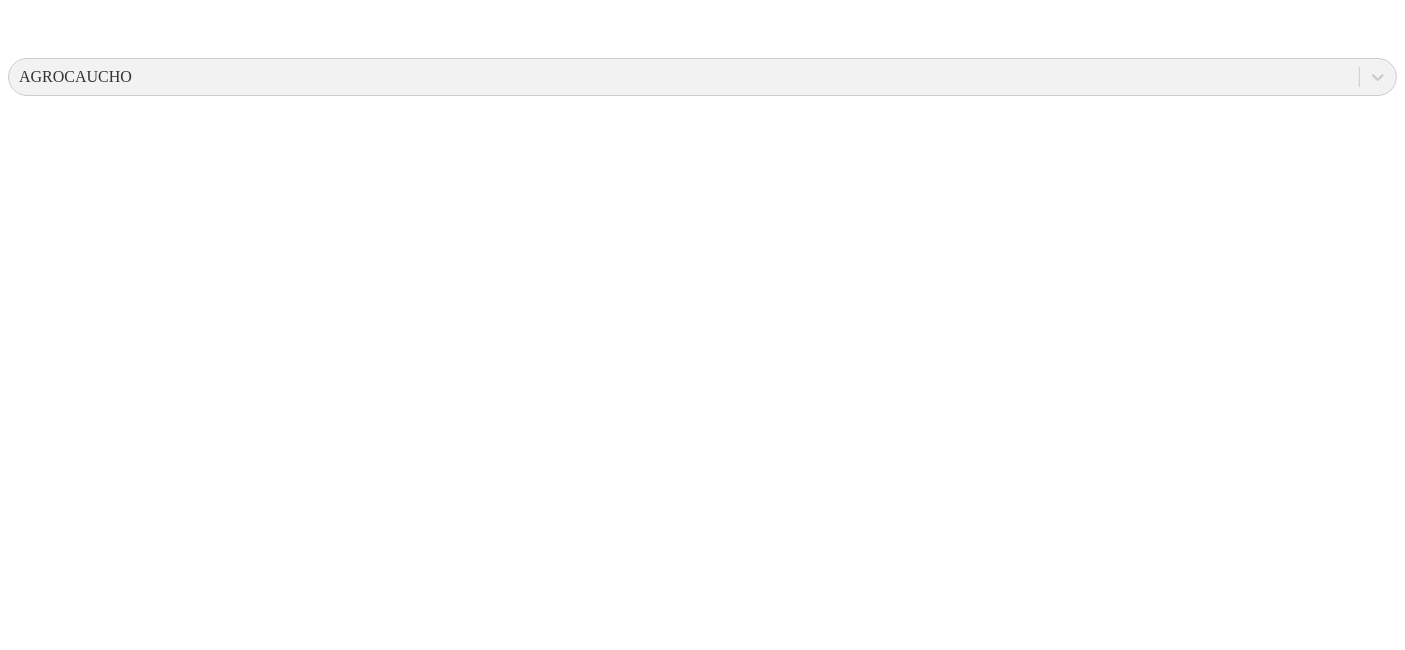 drag, startPoint x: 1388, startPoint y: 377, endPoint x: 1388, endPoint y: 321, distance: 56 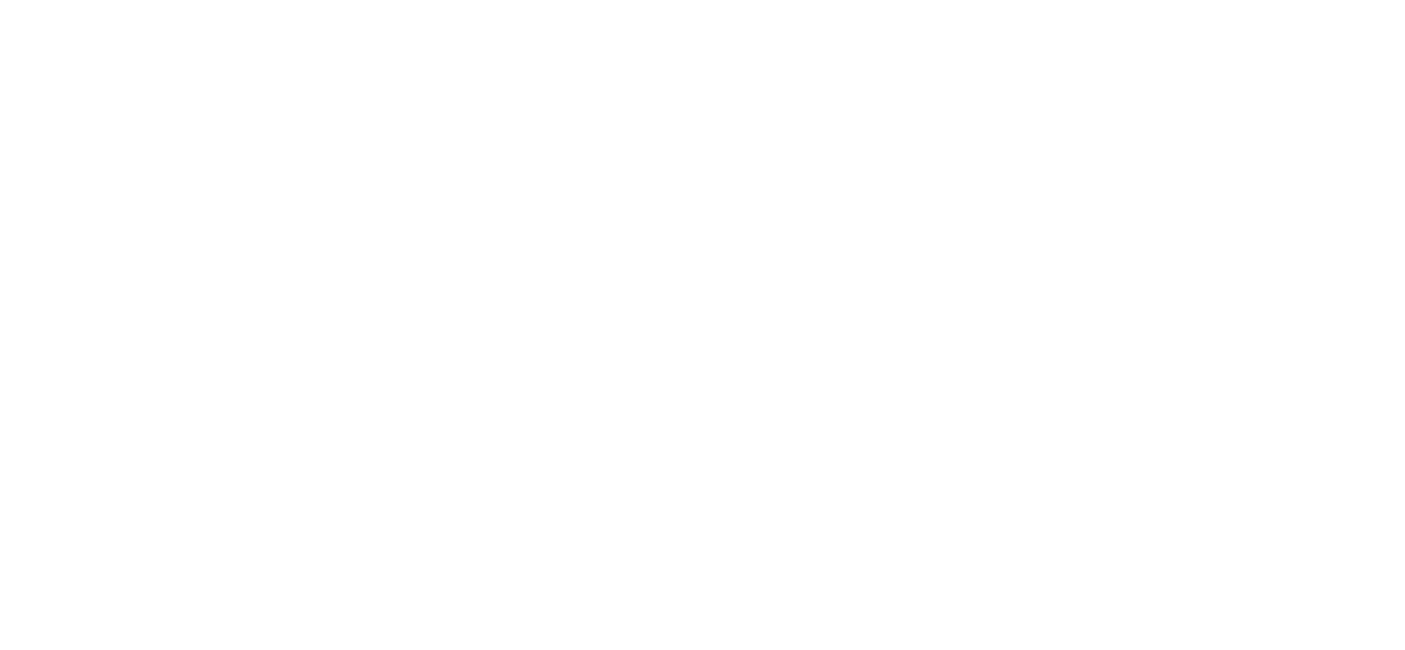 scroll, scrollTop: 0, scrollLeft: 0, axis: both 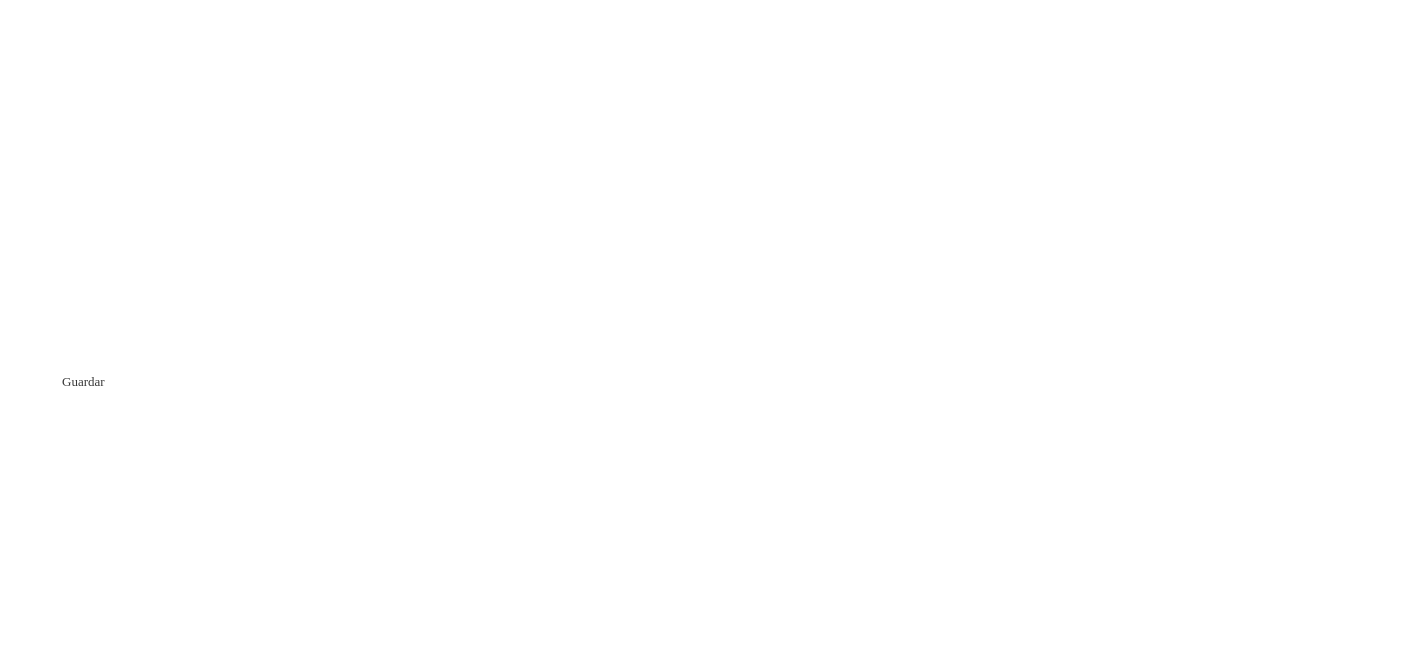 click 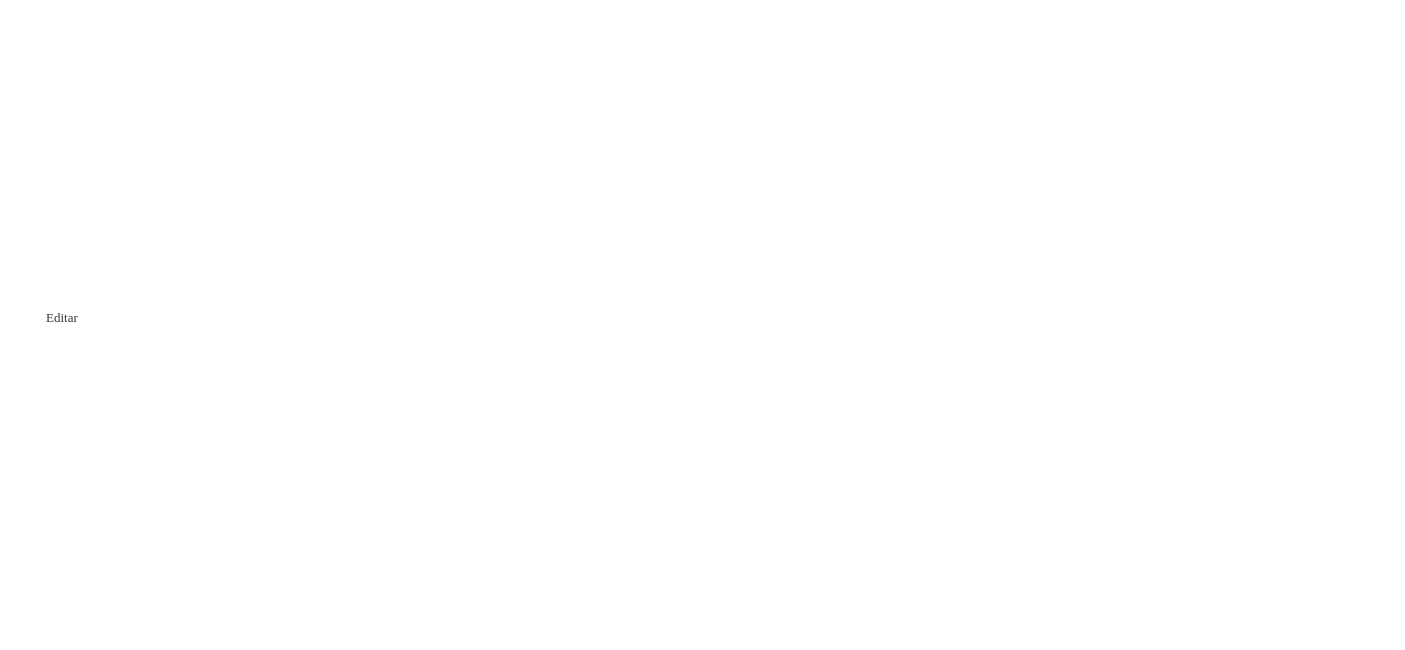 click at bounding box center (702, 5743) 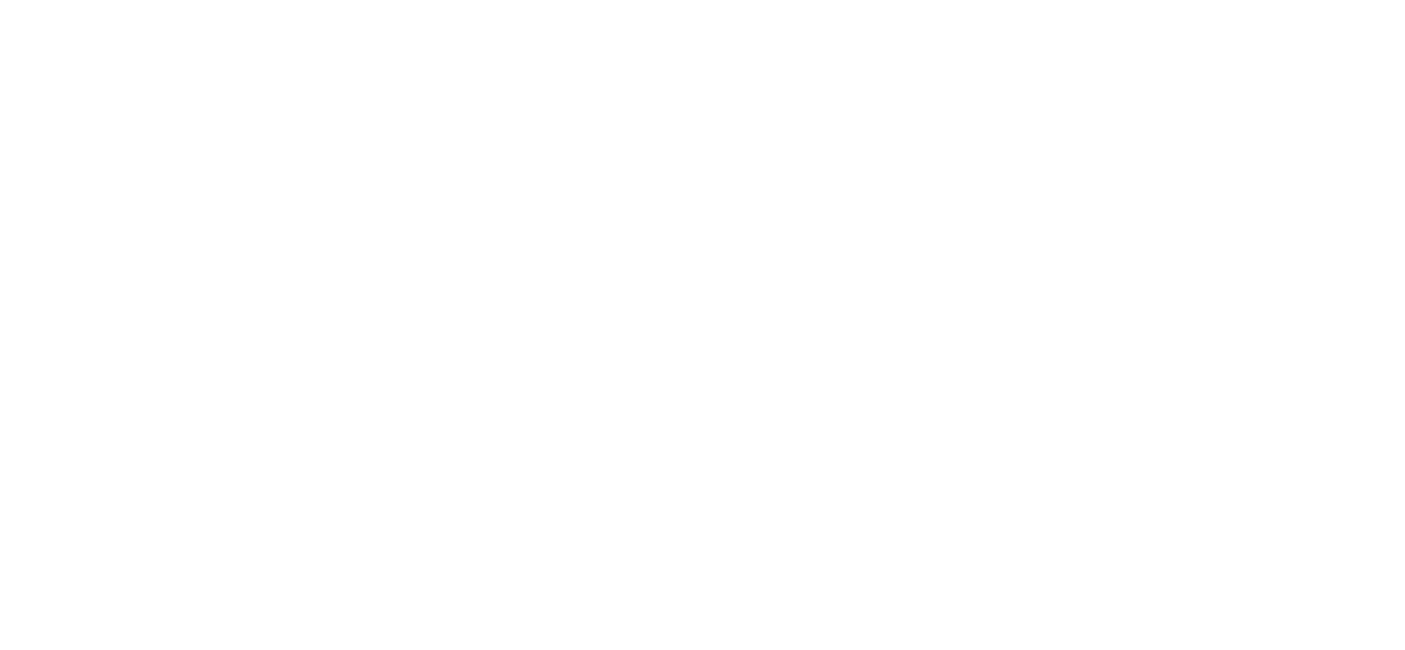 click 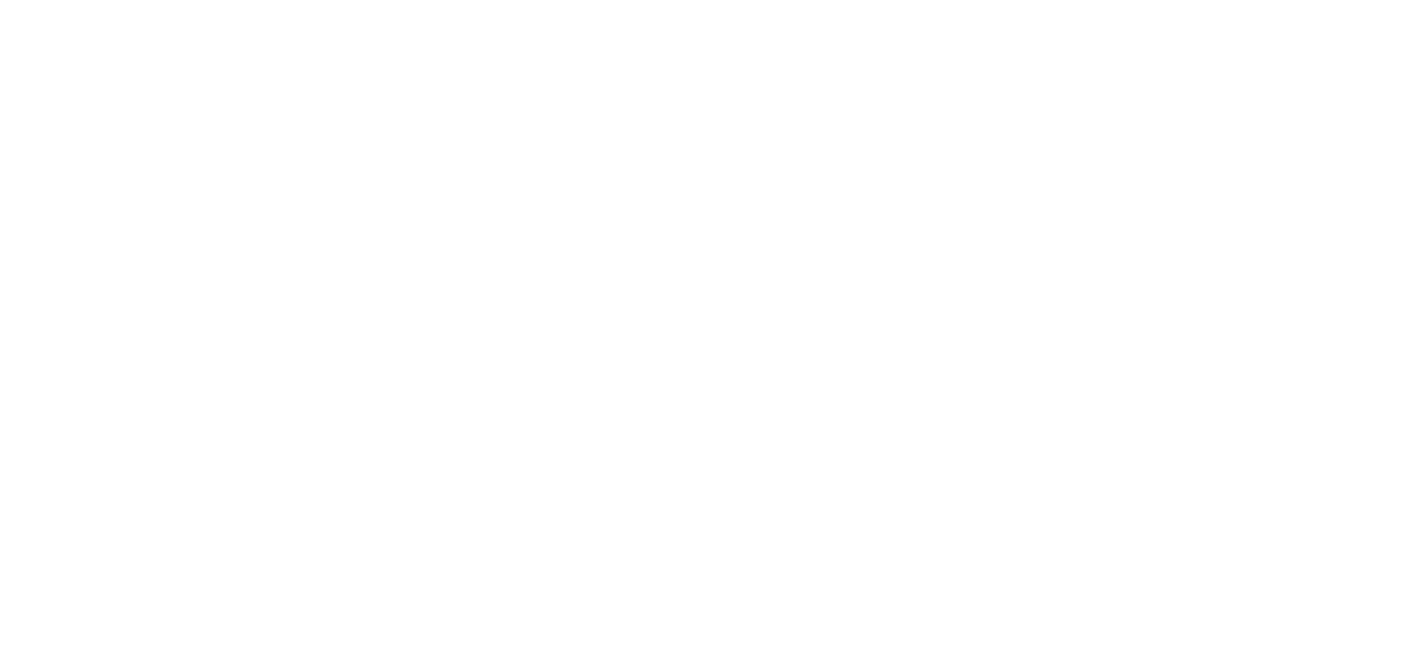 click on "Dashboard" at bounding box center (711, 2426) 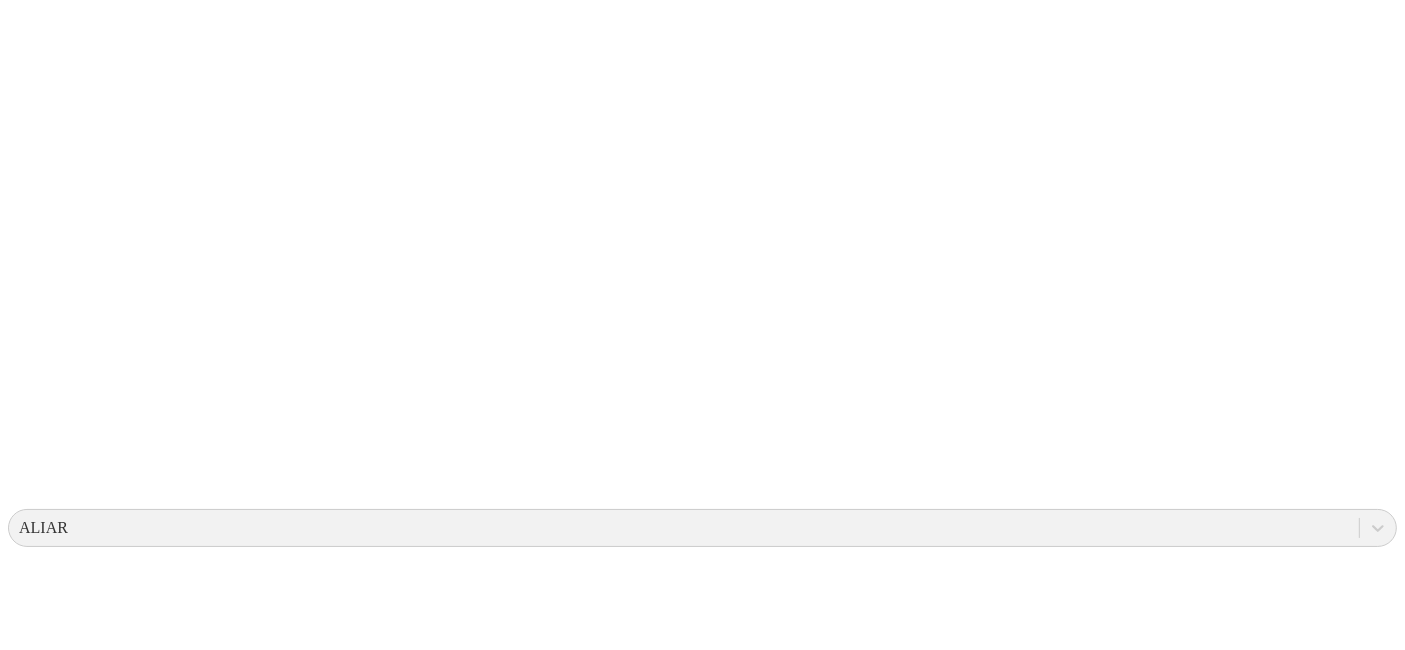 scroll, scrollTop: 0, scrollLeft: 0, axis: both 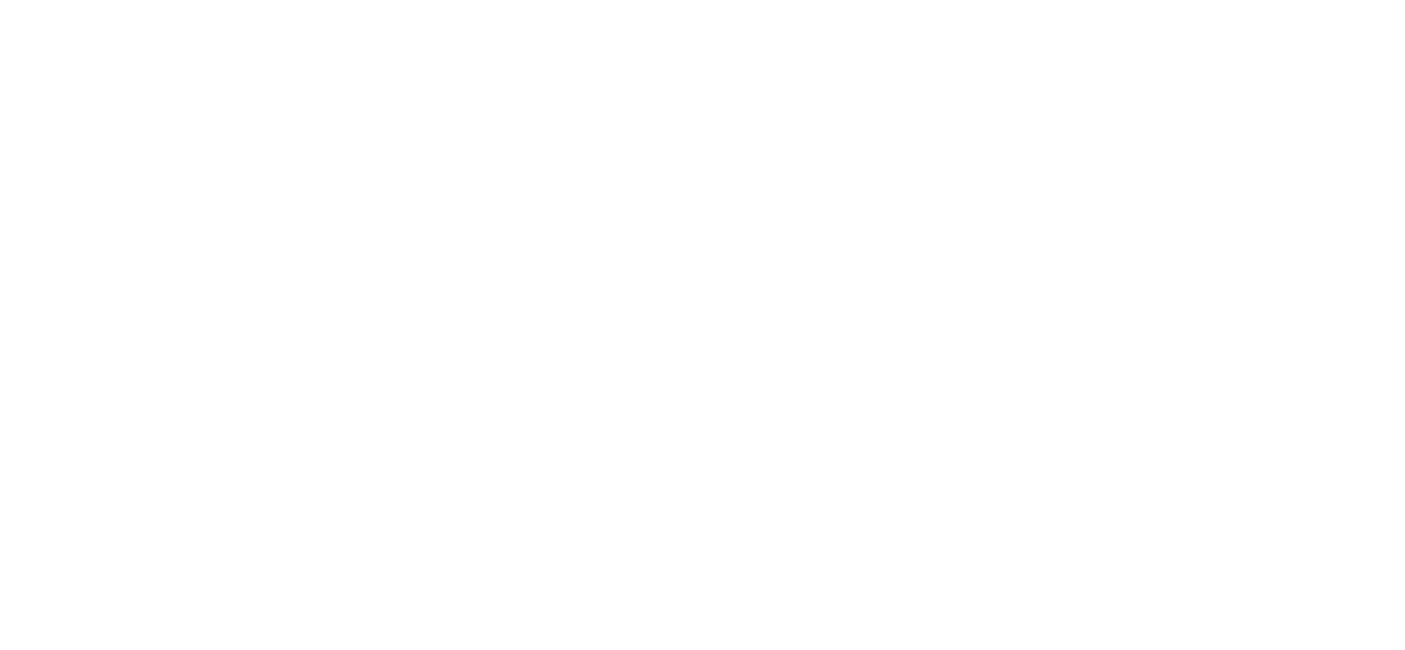 click 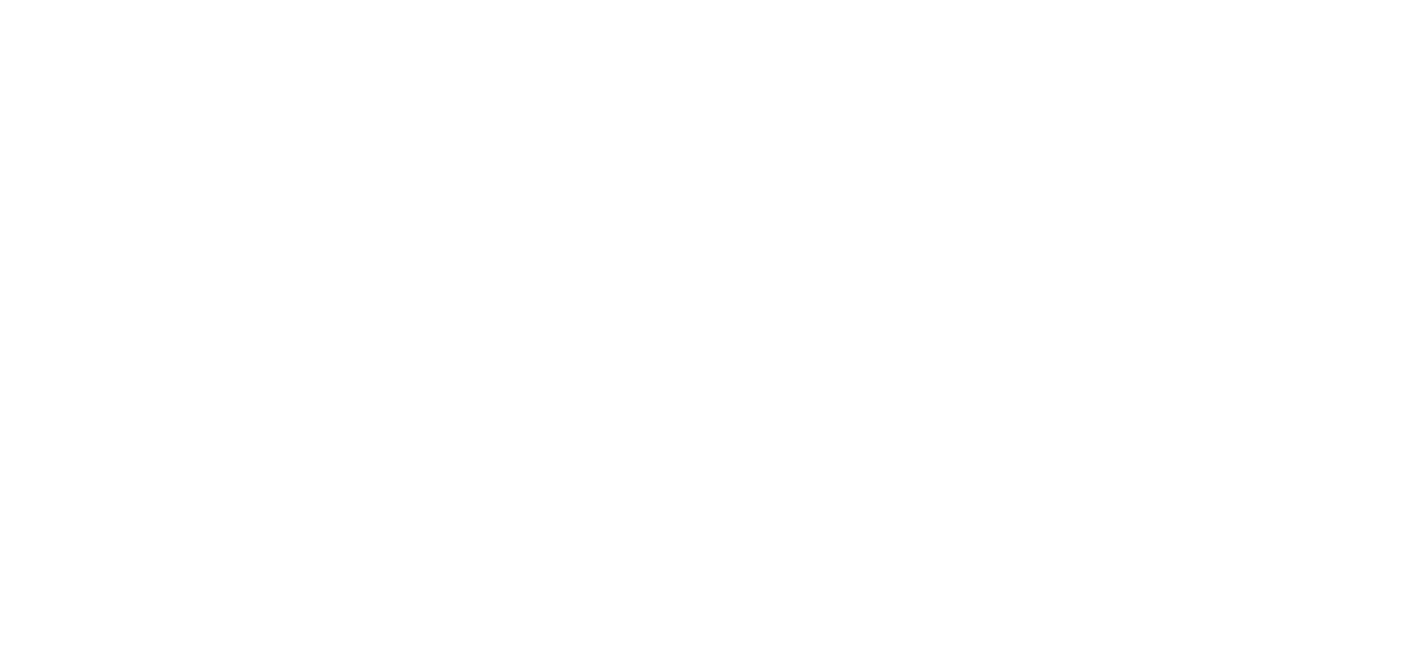 click 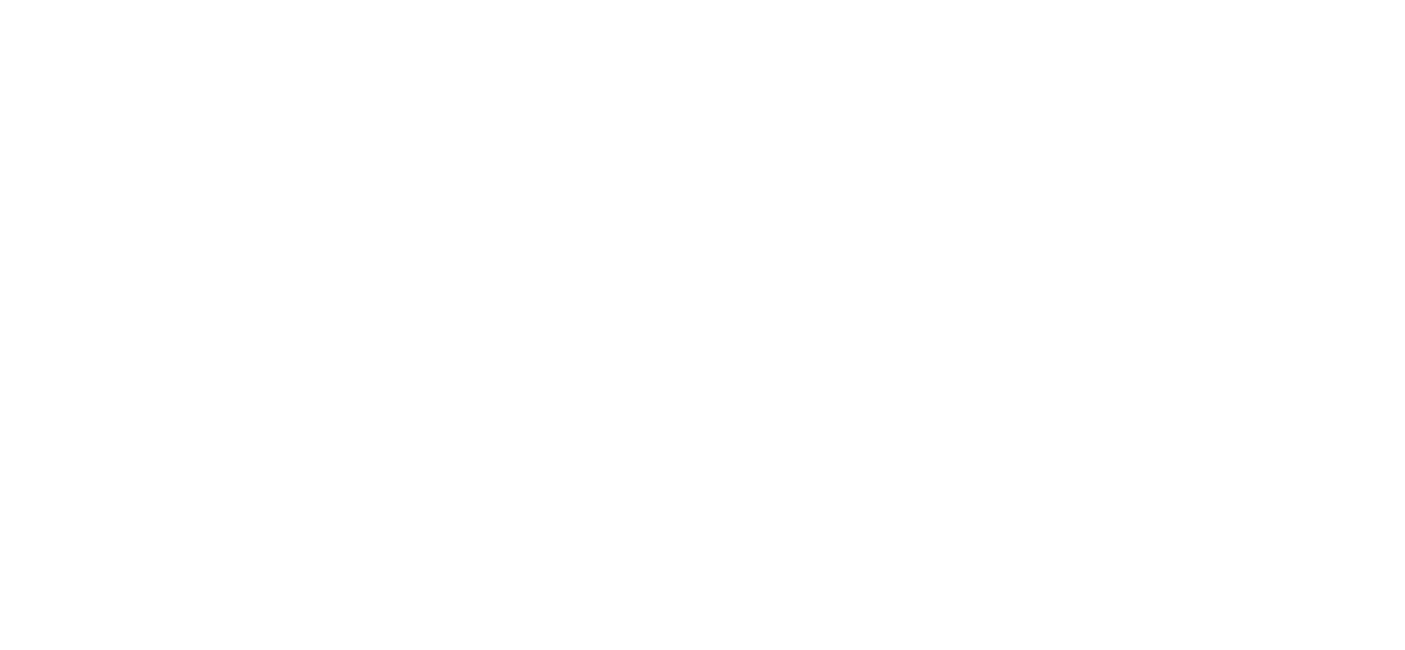 scroll, scrollTop: 0, scrollLeft: 0, axis: both 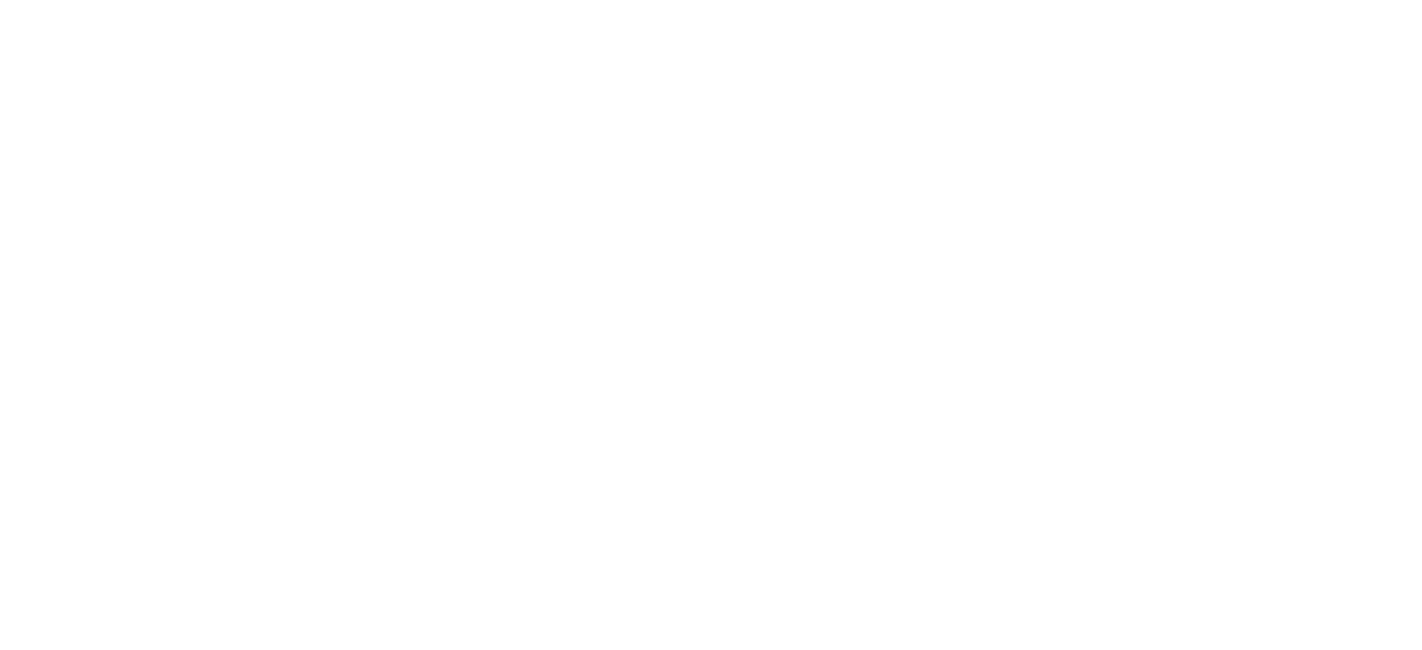 click 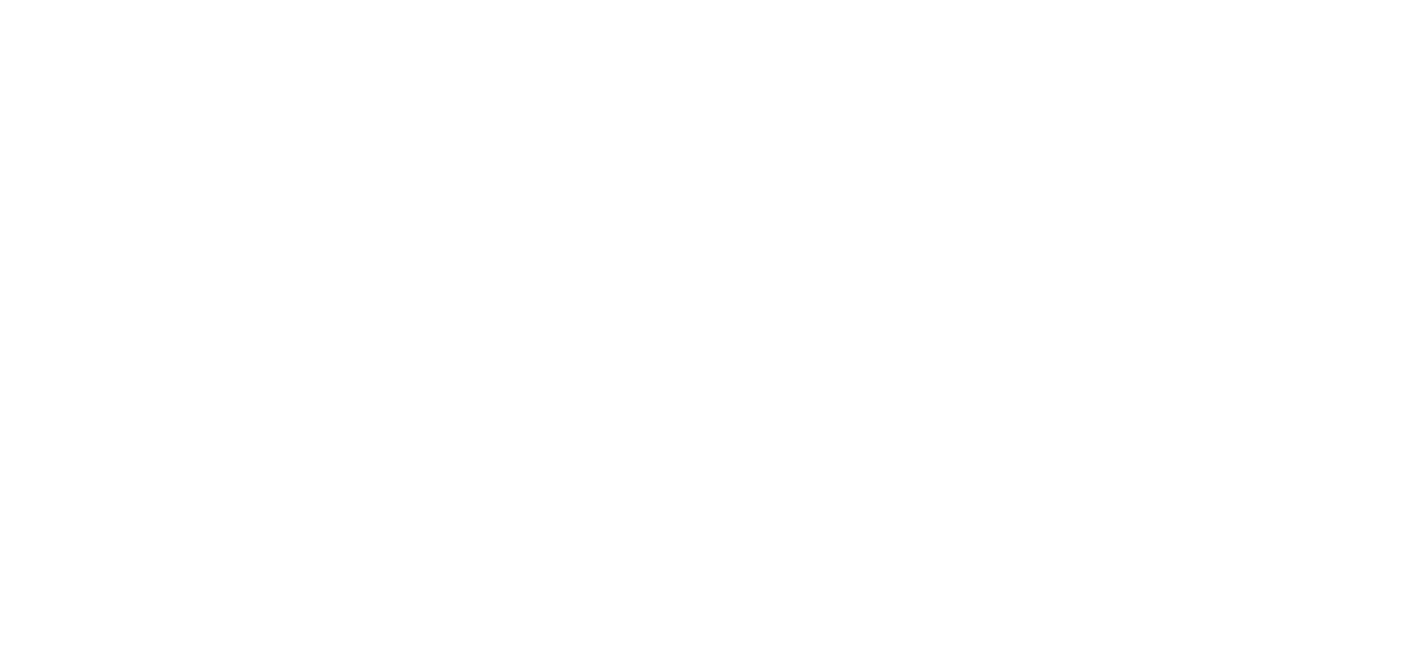 click 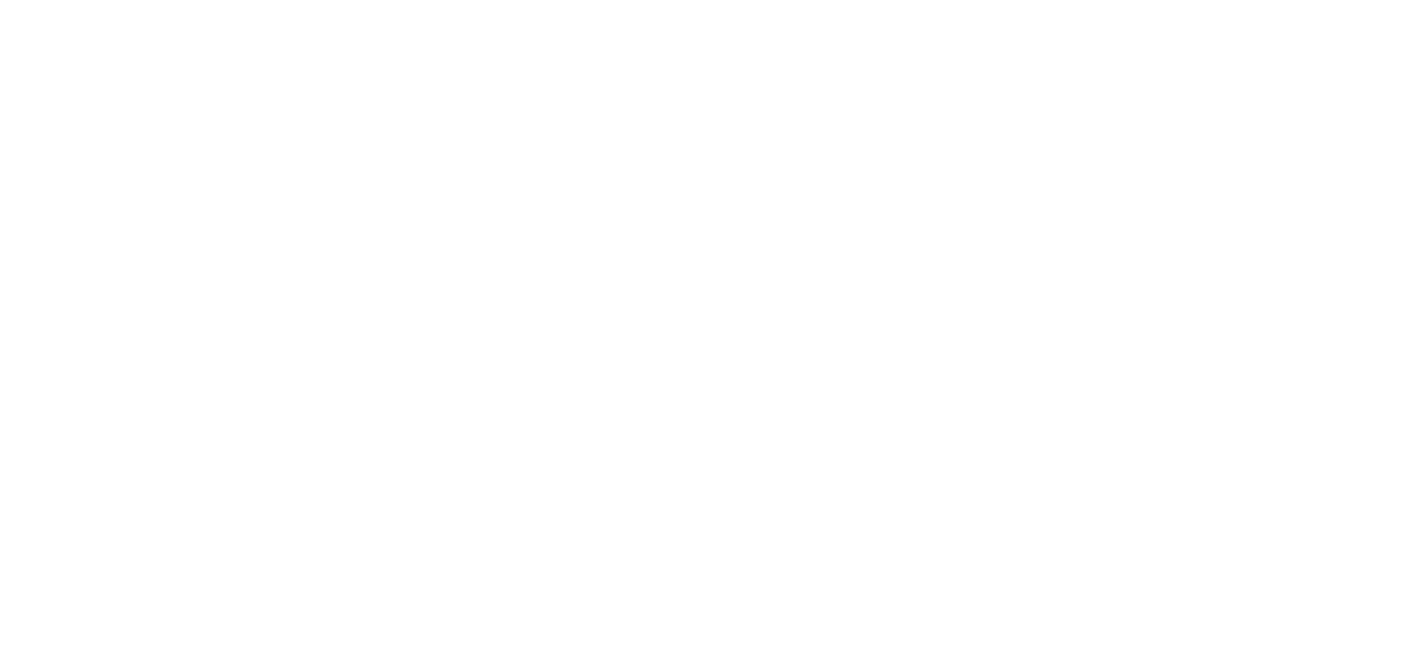 click 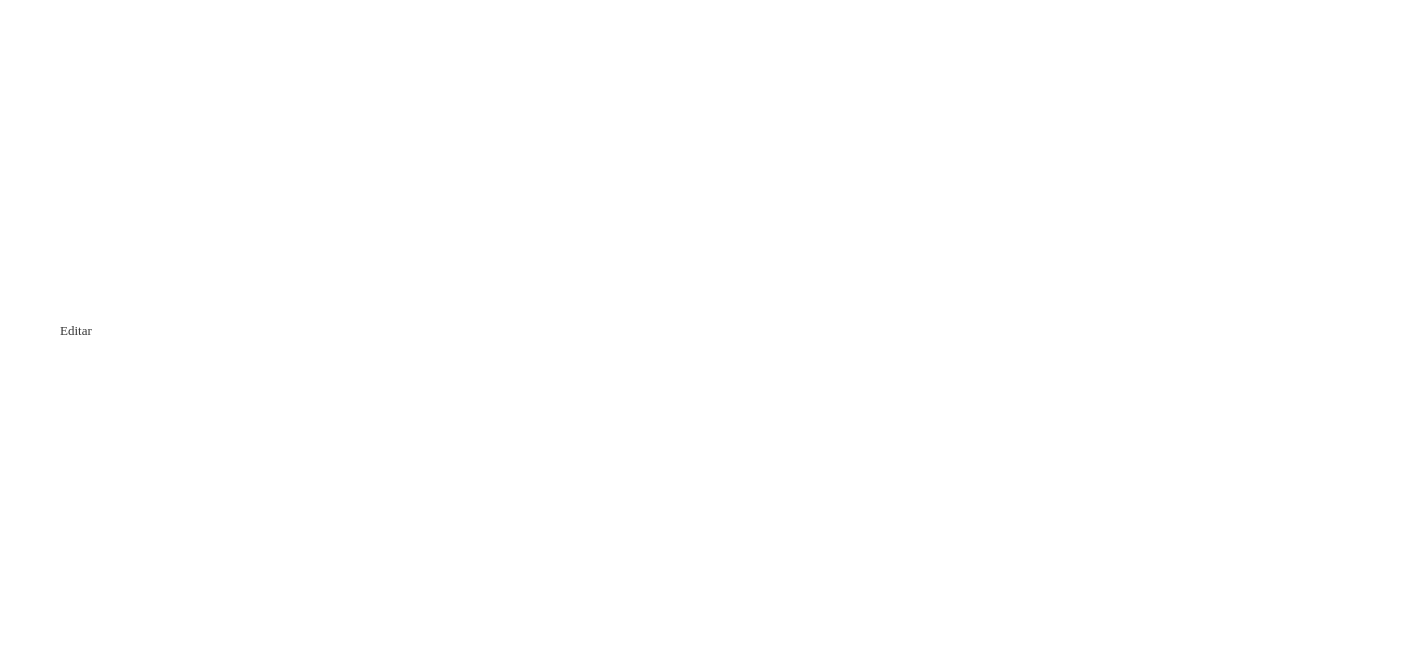 click 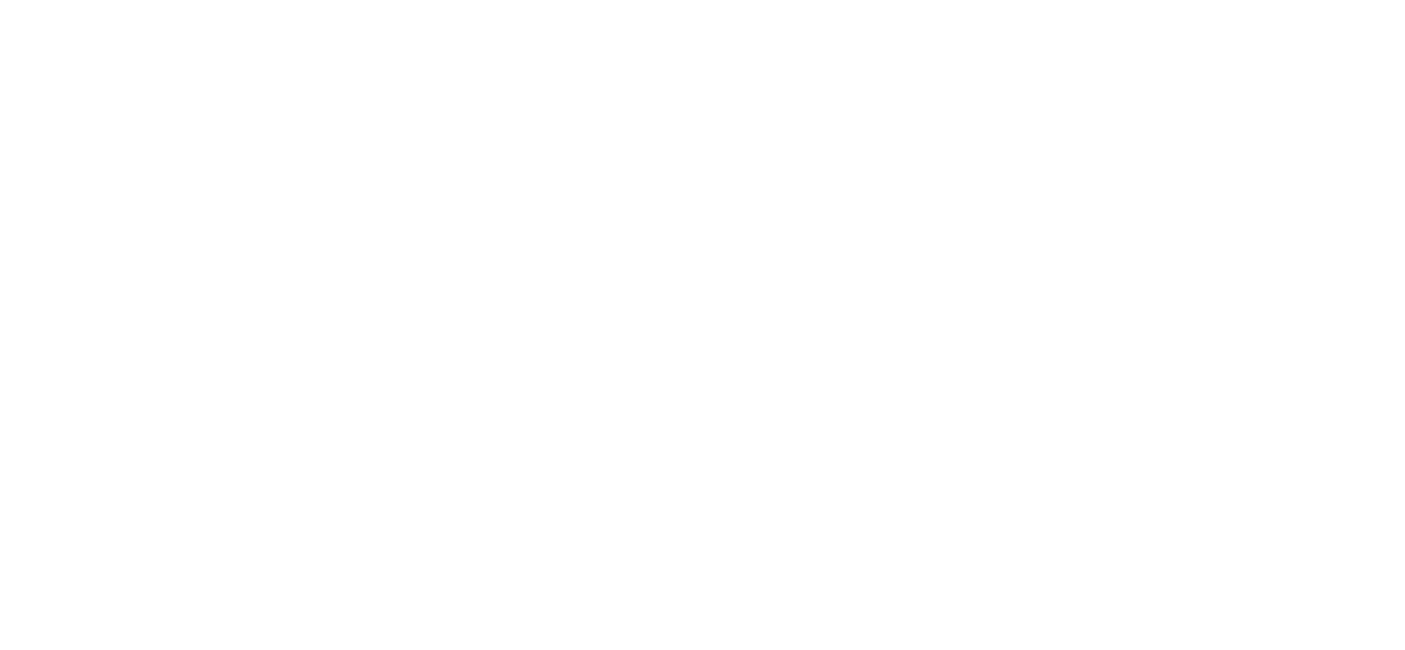 drag, startPoint x: 391, startPoint y: 329, endPoint x: 1394, endPoint y: 455, distance: 1010.8833 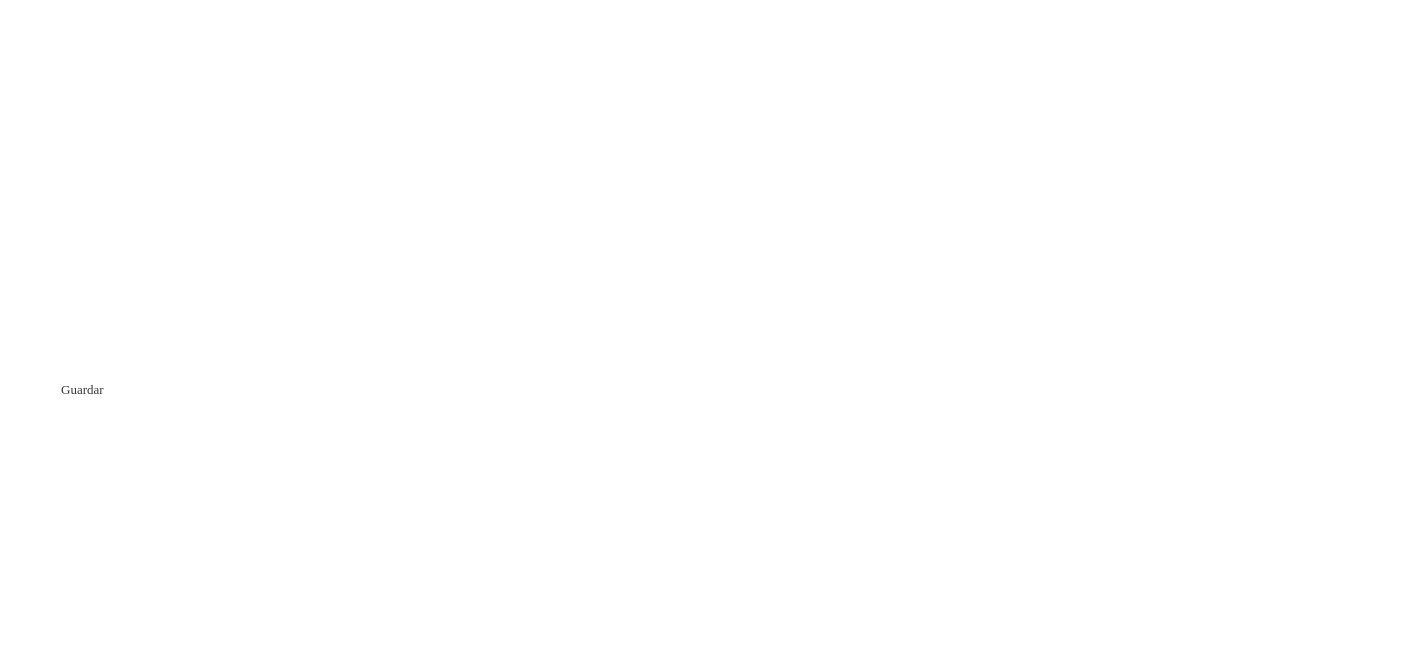 click 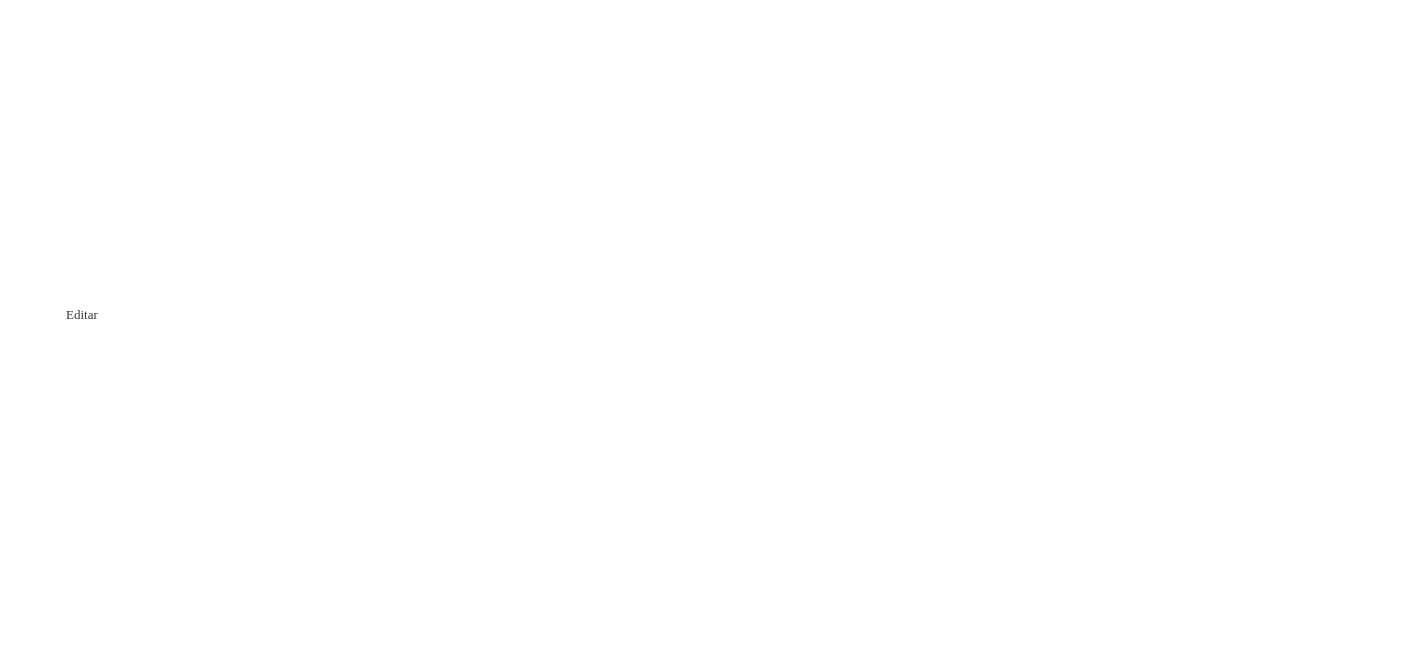 click 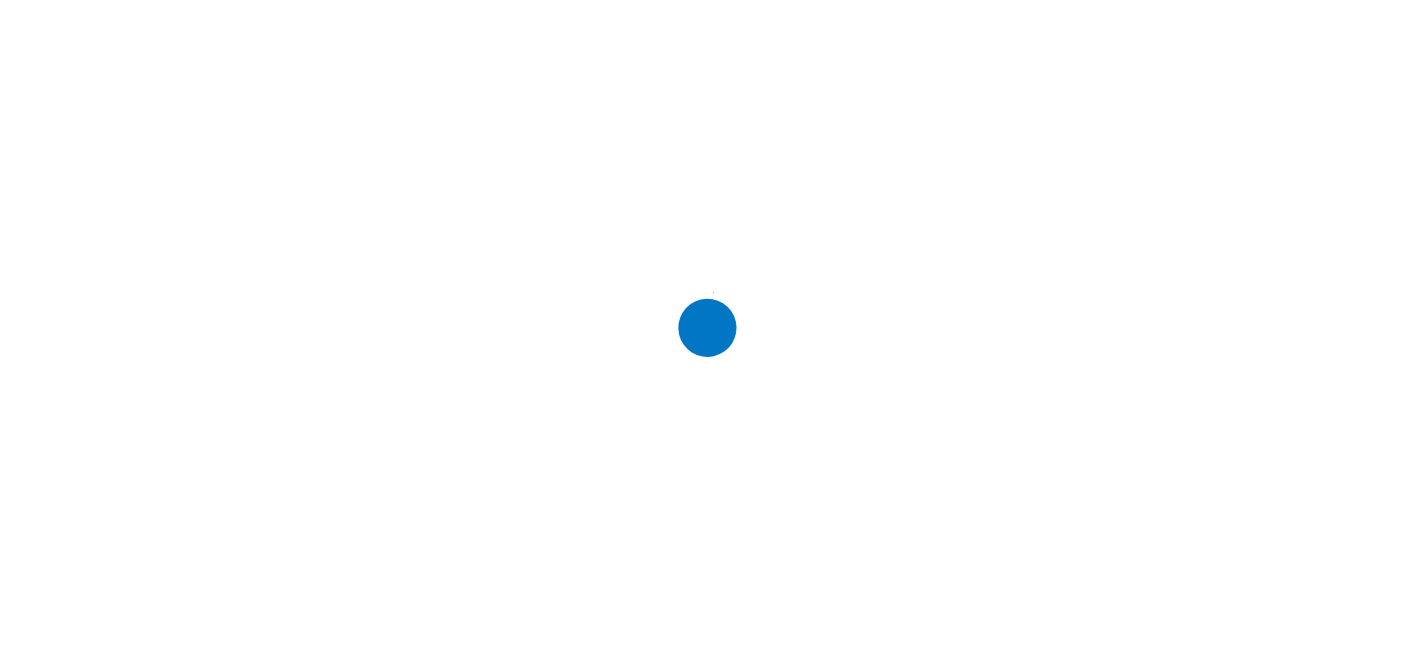 scroll, scrollTop: 0, scrollLeft: 0, axis: both 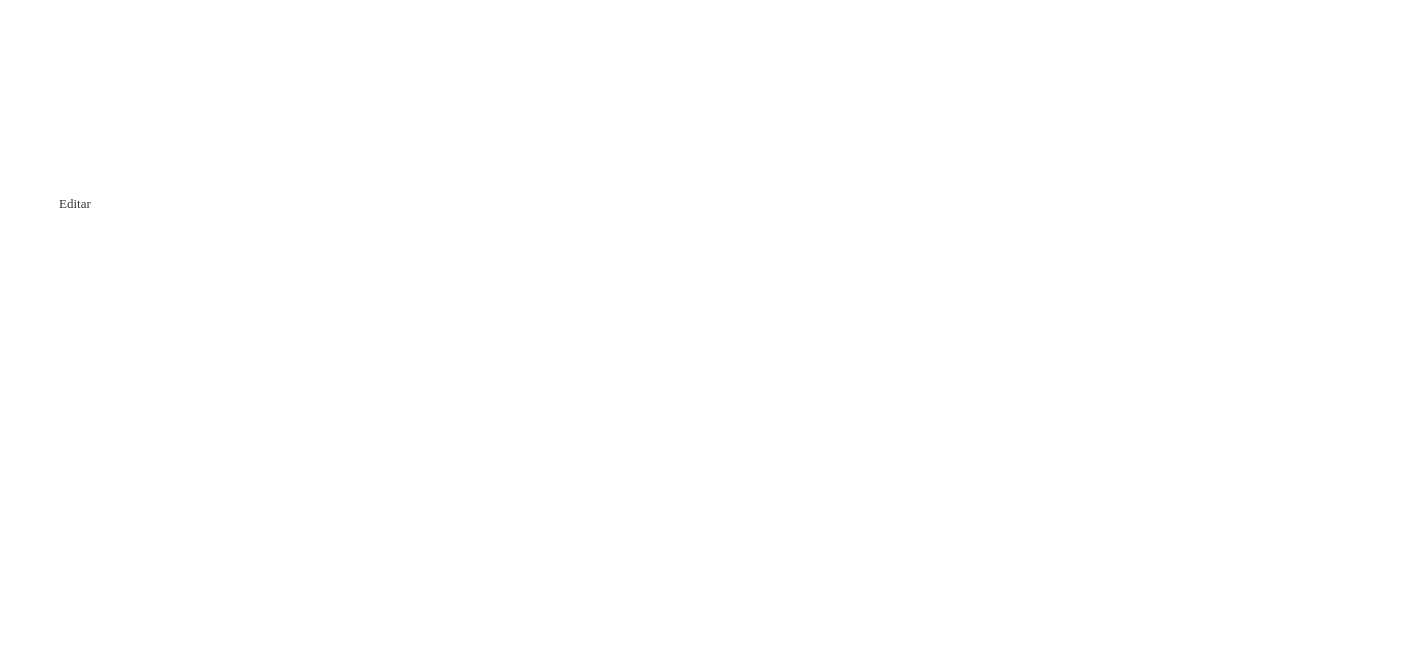 click 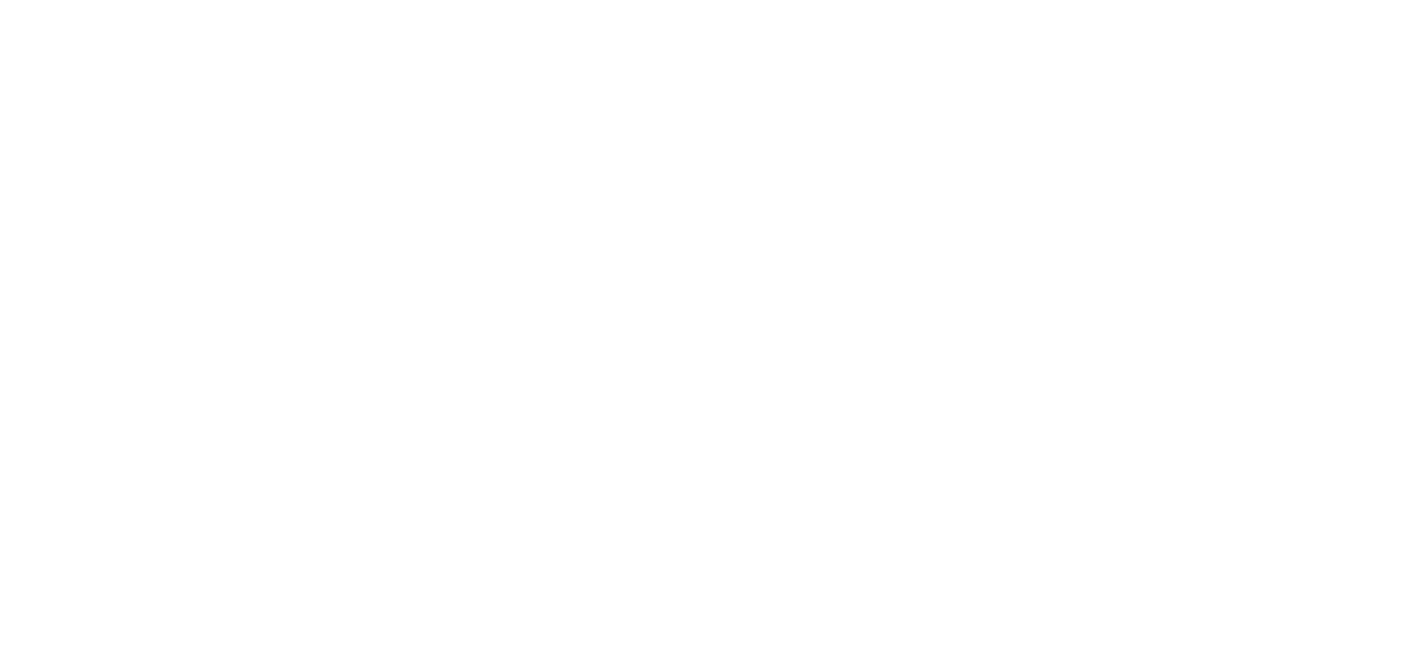 drag, startPoint x: 1388, startPoint y: 609, endPoint x: 1380, endPoint y: 531, distance: 78.40918 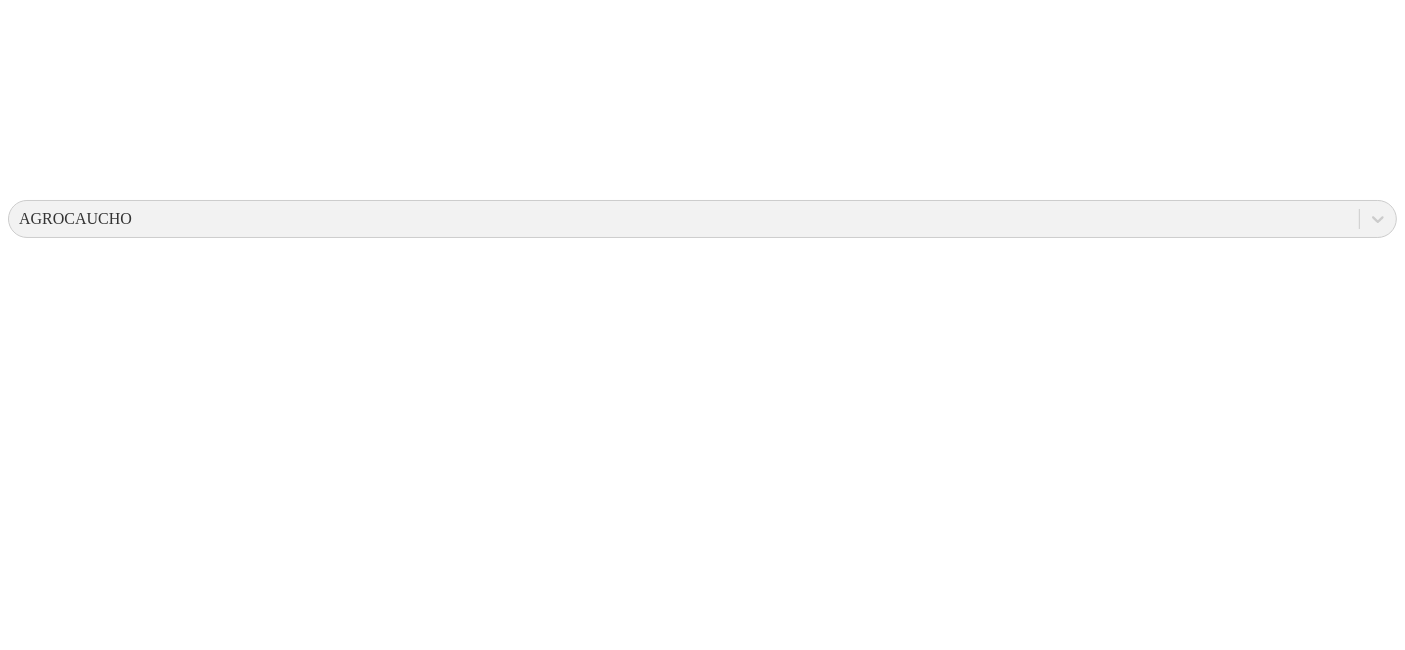scroll, scrollTop: 674, scrollLeft: 0, axis: vertical 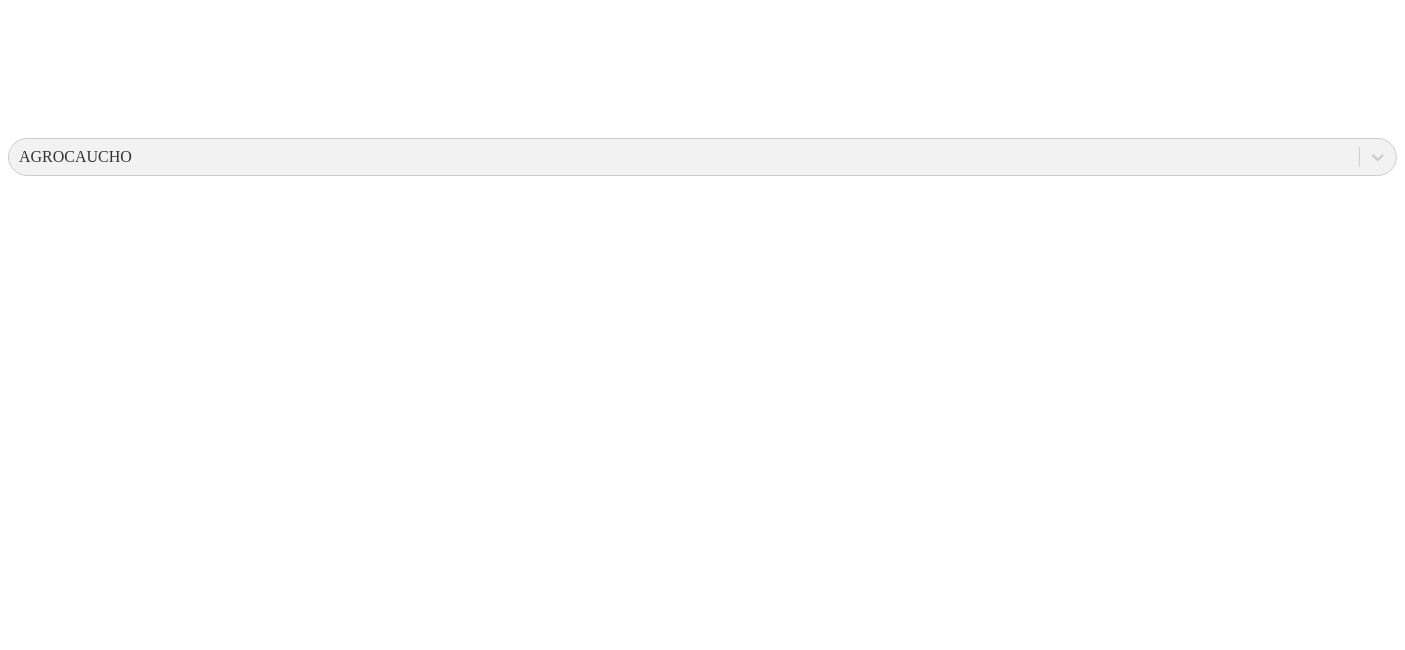 drag, startPoint x: 1380, startPoint y: 531, endPoint x: 1365, endPoint y: 74, distance: 457.2461 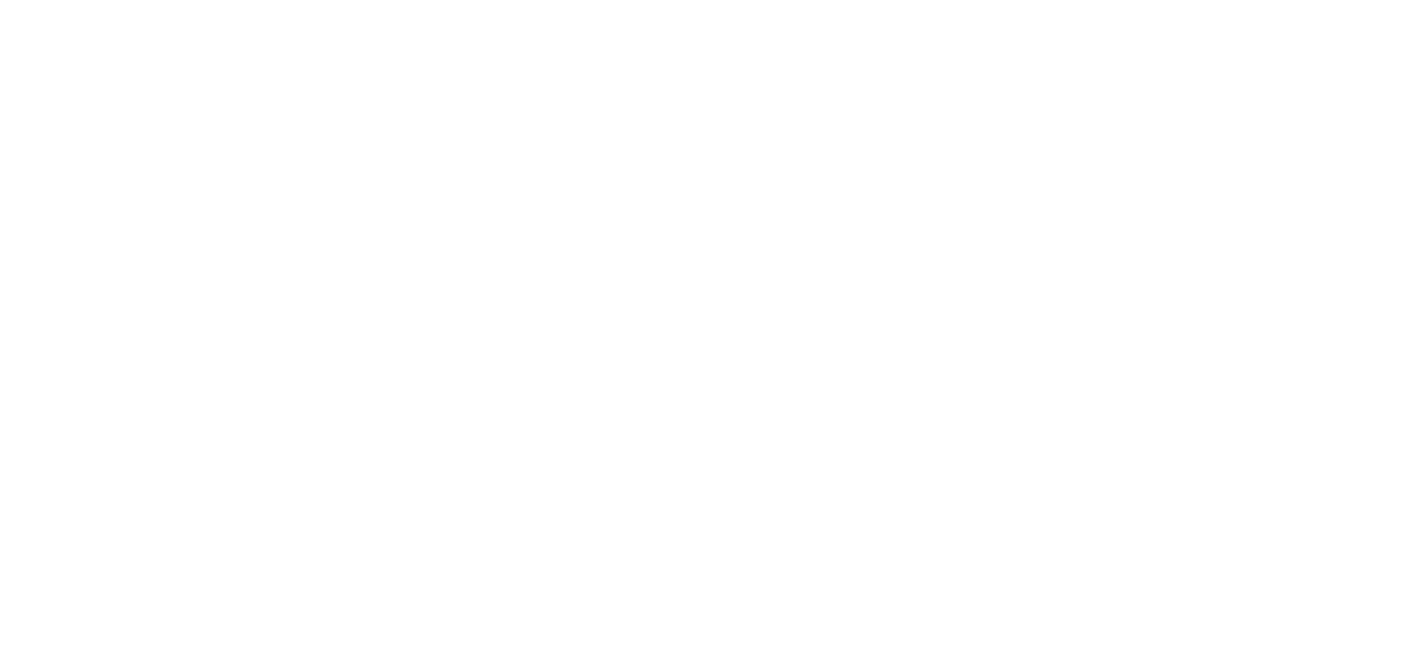 scroll, scrollTop: 0, scrollLeft: 0, axis: both 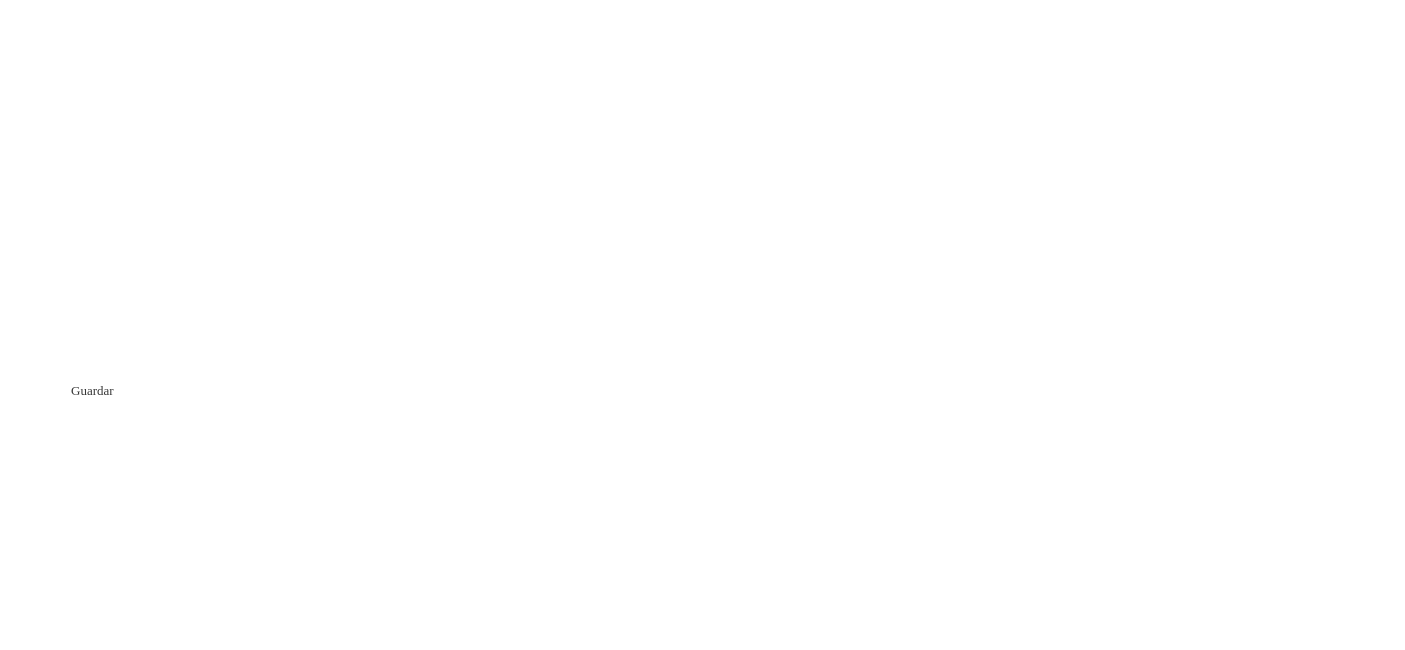 click 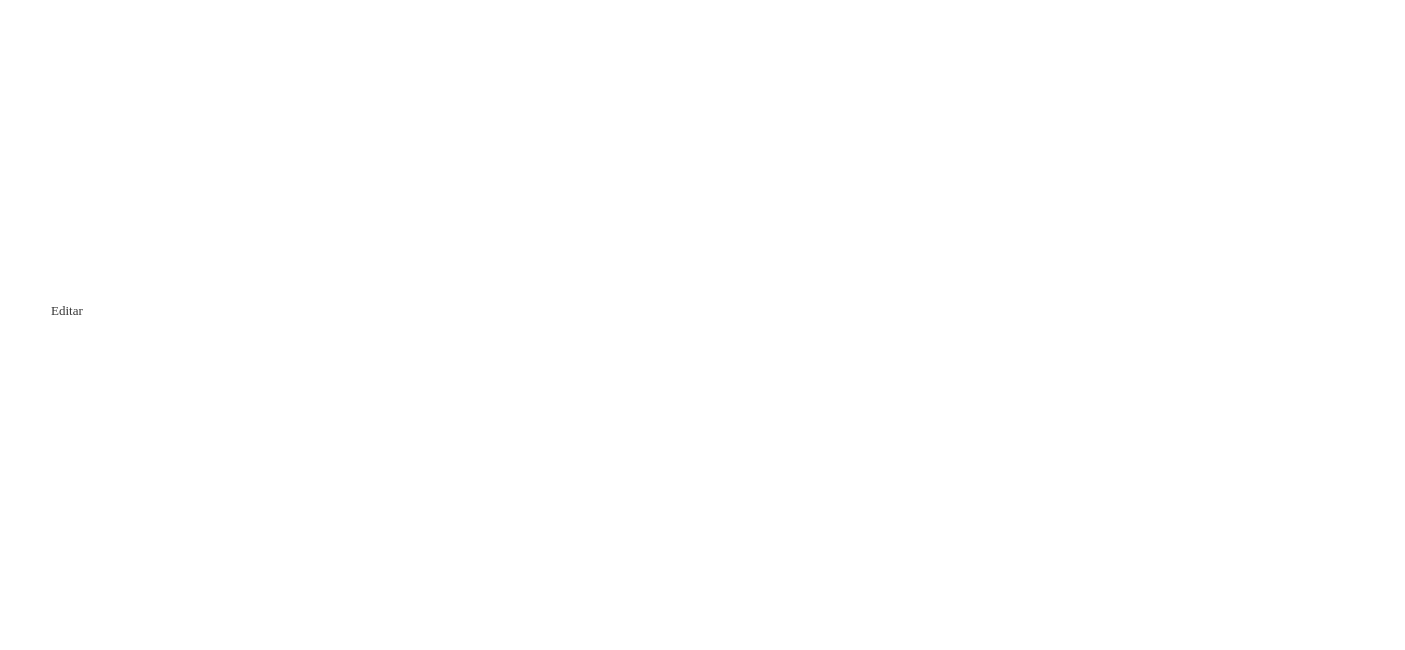 click 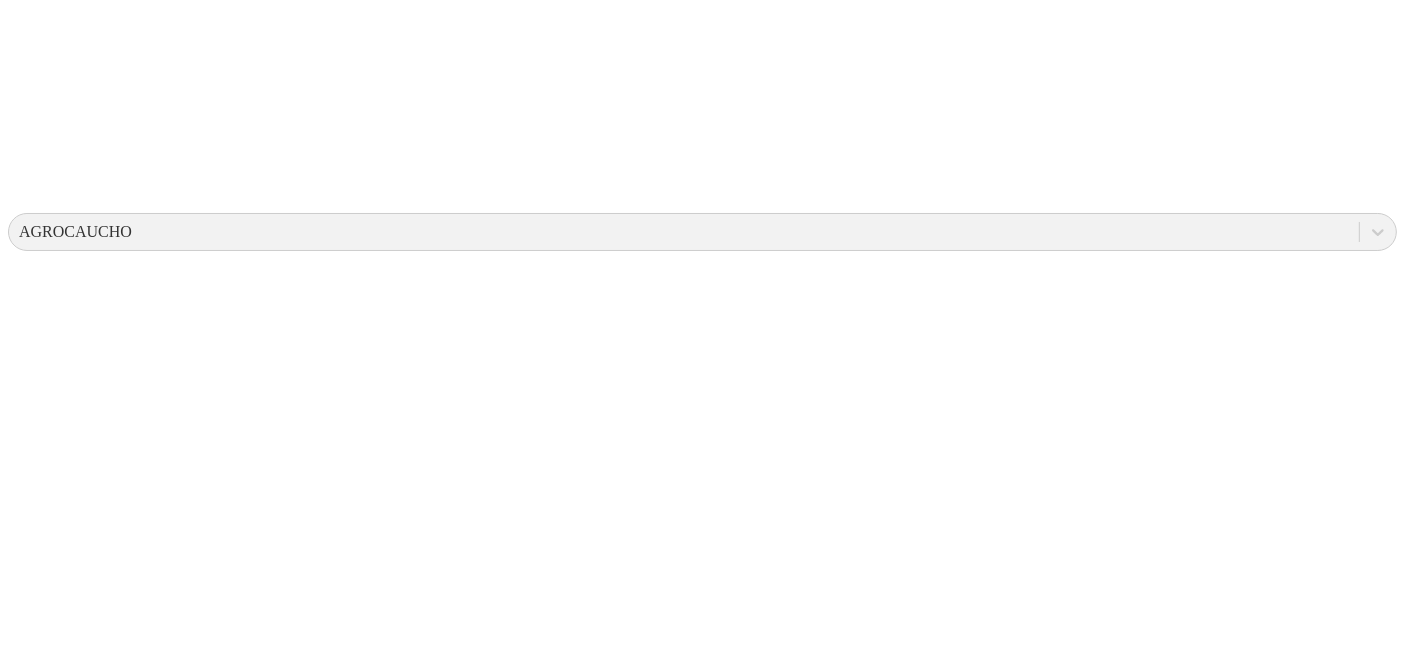 scroll, scrollTop: 807, scrollLeft: 0, axis: vertical 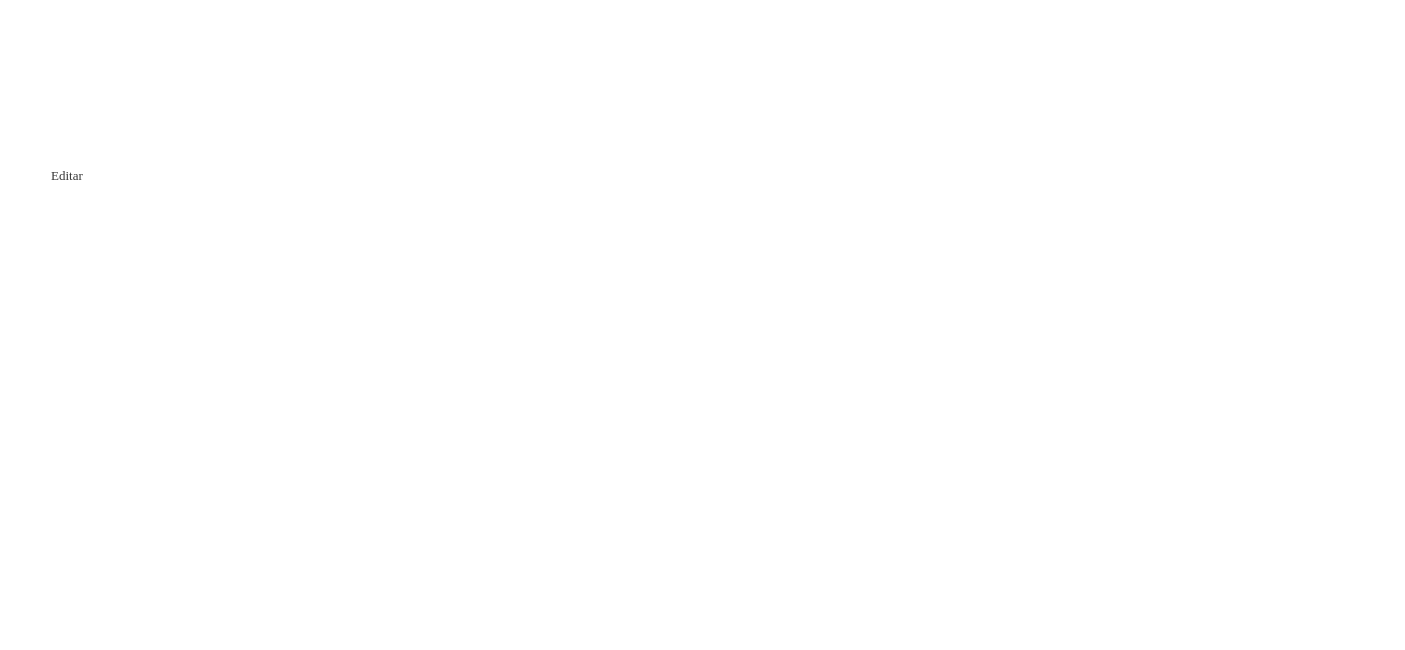 click 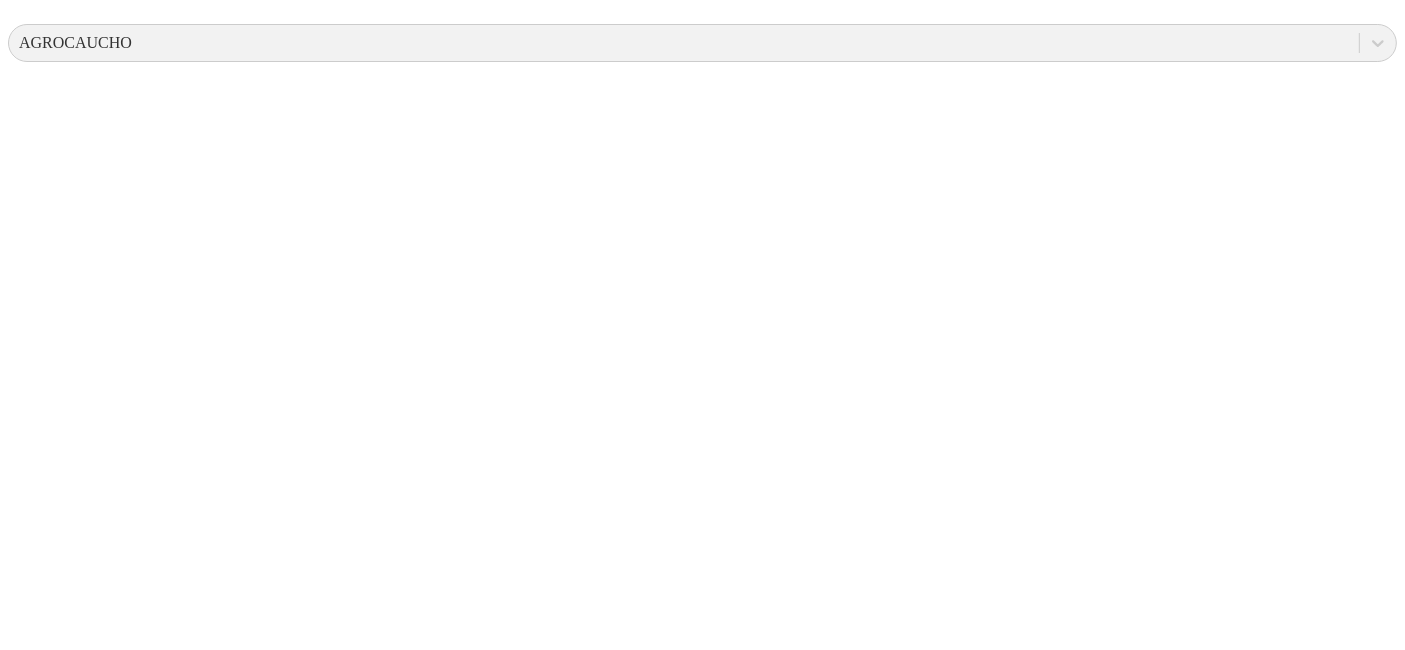 scroll, scrollTop: 807, scrollLeft: 0, axis: vertical 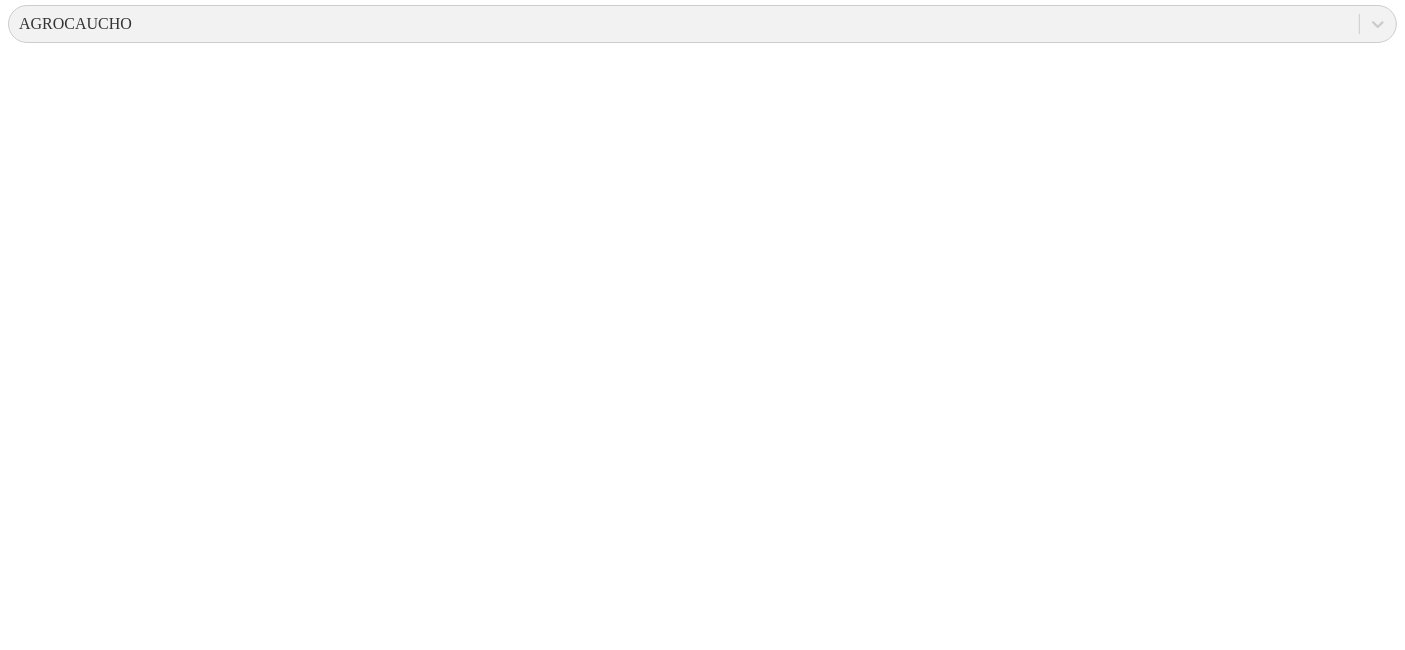 drag, startPoint x: 1386, startPoint y: 244, endPoint x: 1385, endPoint y: 270, distance: 26.019224 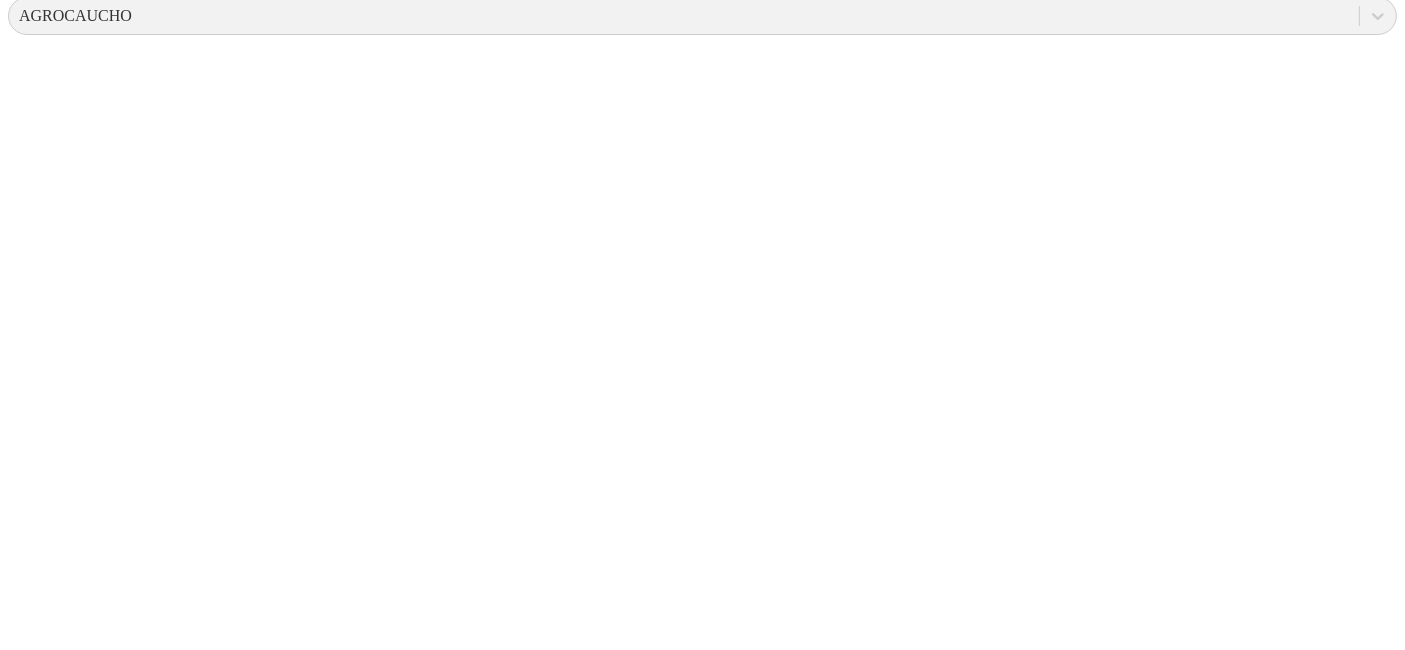 scroll, scrollTop: 847, scrollLeft: 0, axis: vertical 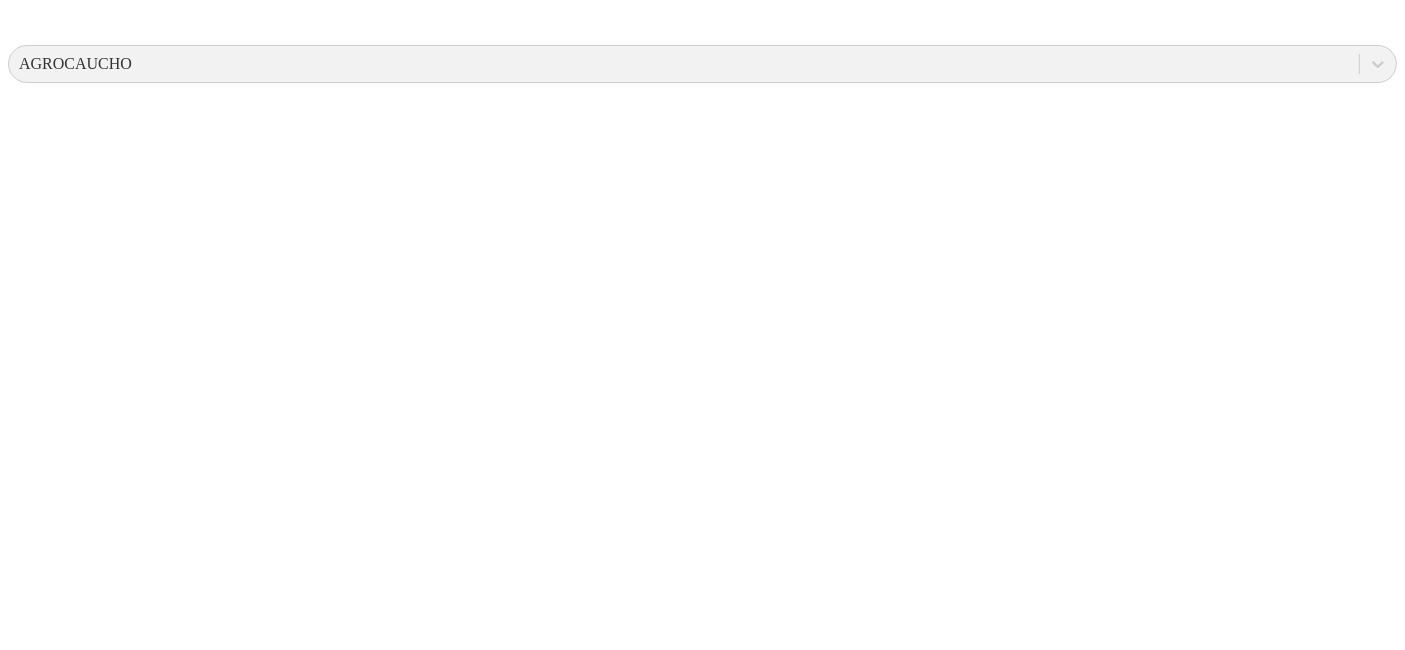 click on "AGROCAUCHO
.cls-1 {
fill: none;
}
? Nombre del dashboard   Crear nuevo Editar Cerrar Selecionar Select... Agregar Cerrar Seleccione el rango de fechas que desea consultar Fecha inicial 2025-07-08 Fecha final 2025-07-15 Aplicar Restablecer Cerrar Editar main Filtros Granjas... Lotes... Secciones... Pigvision 60 80 100 120 140 160 180 200 0 50 100 150 200 250 300 Días Tabla de Pesos Semanales No hay datos para mostrar Tabla Pesos Diarios No hay datos para mostrar" at bounding box center (702, 4587) 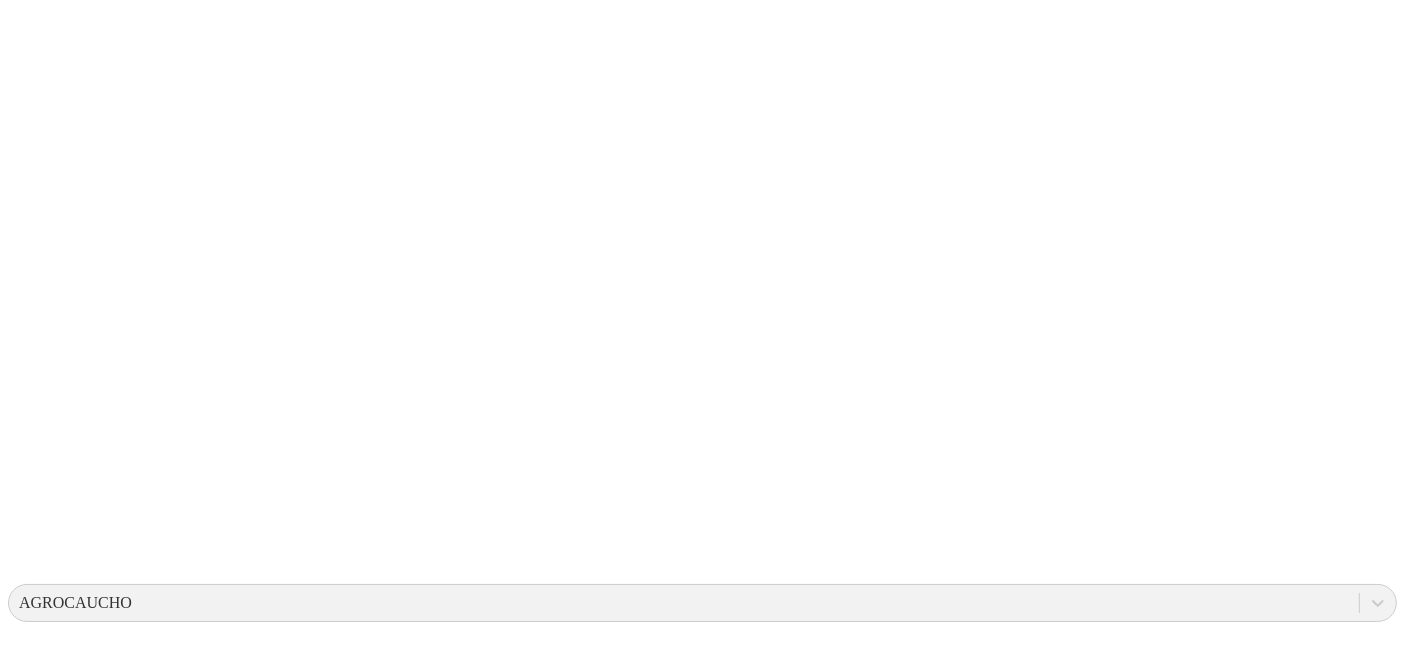 scroll, scrollTop: 97, scrollLeft: 0, axis: vertical 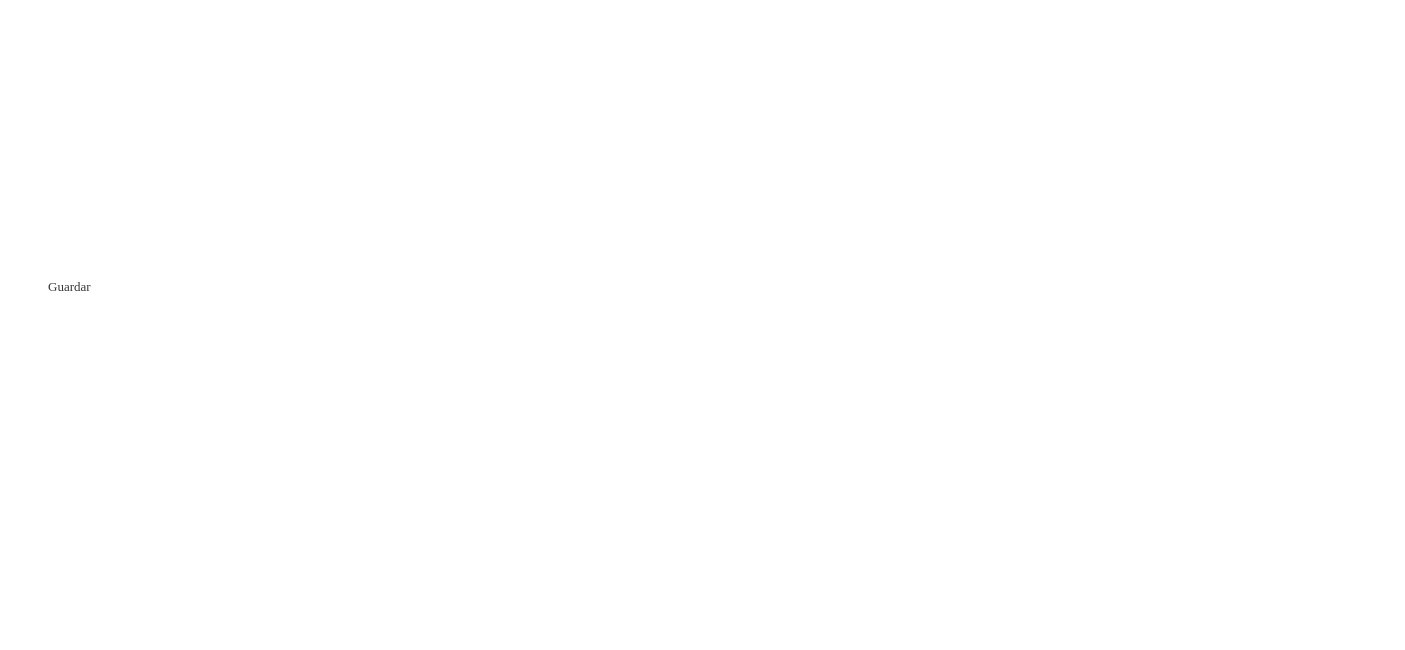click at bounding box center [702, 7039] 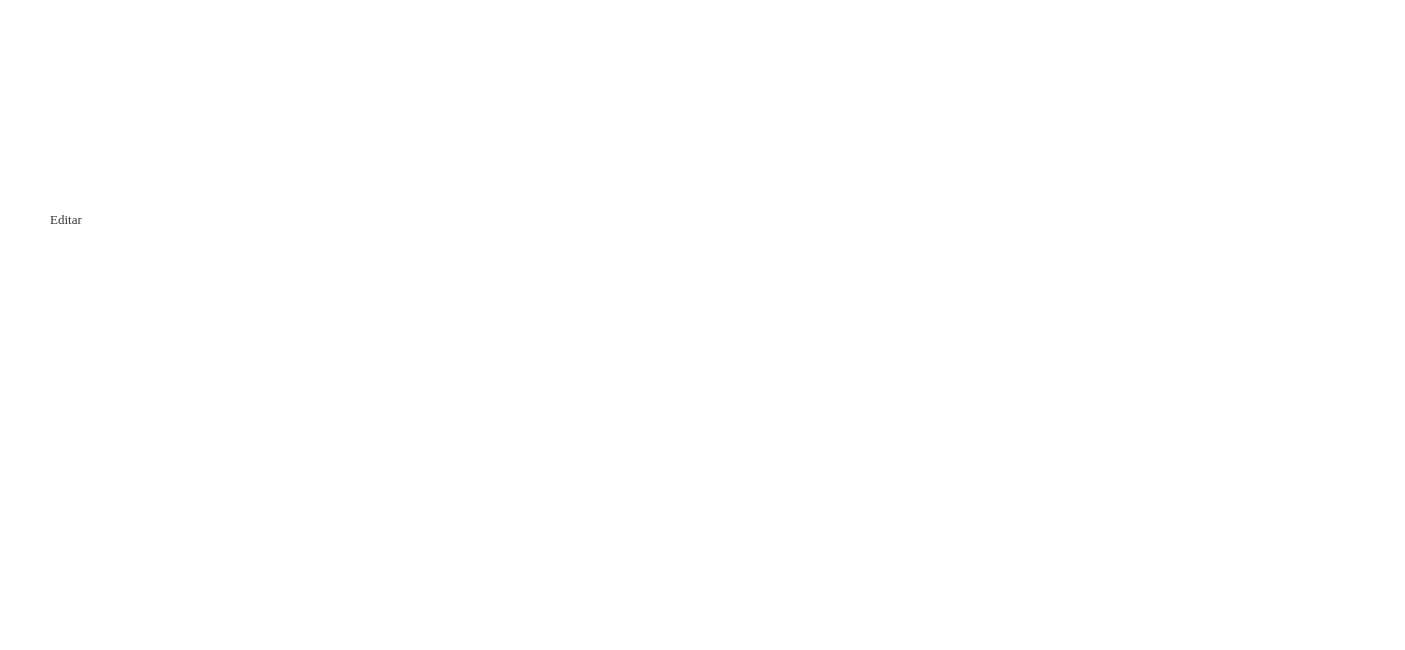 click 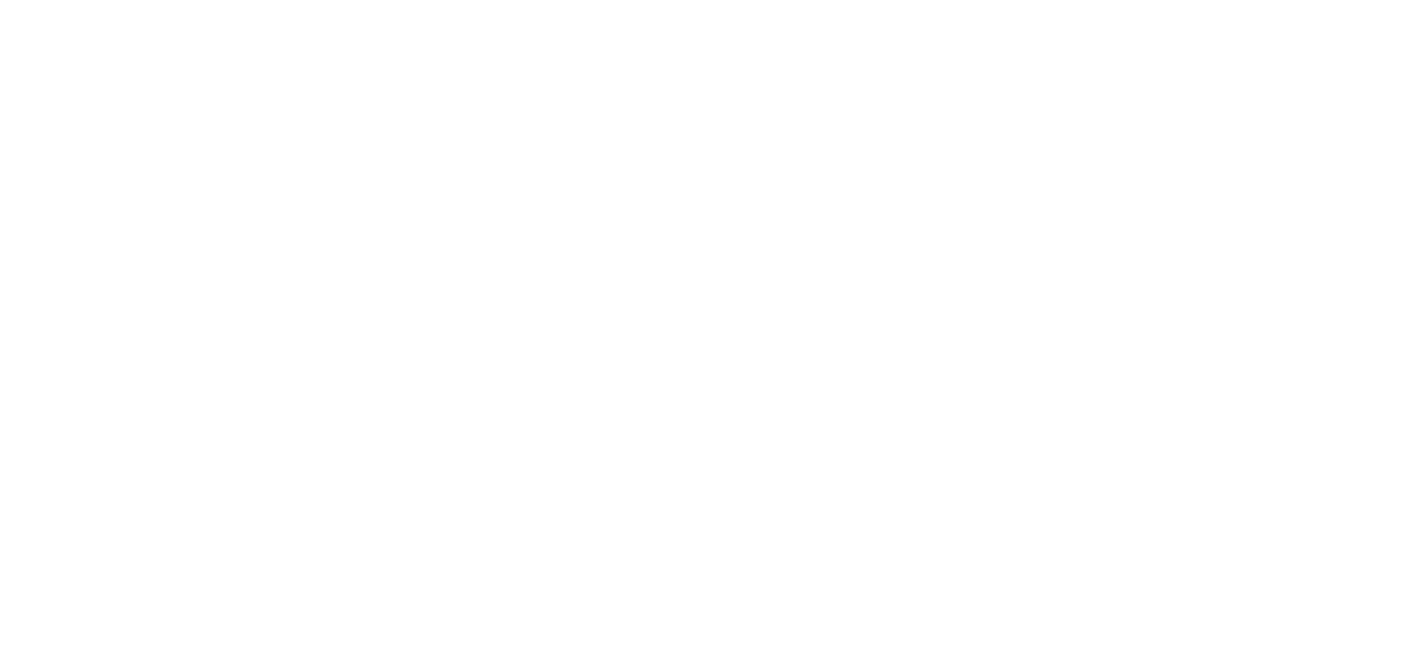 scroll, scrollTop: 0, scrollLeft: 0, axis: both 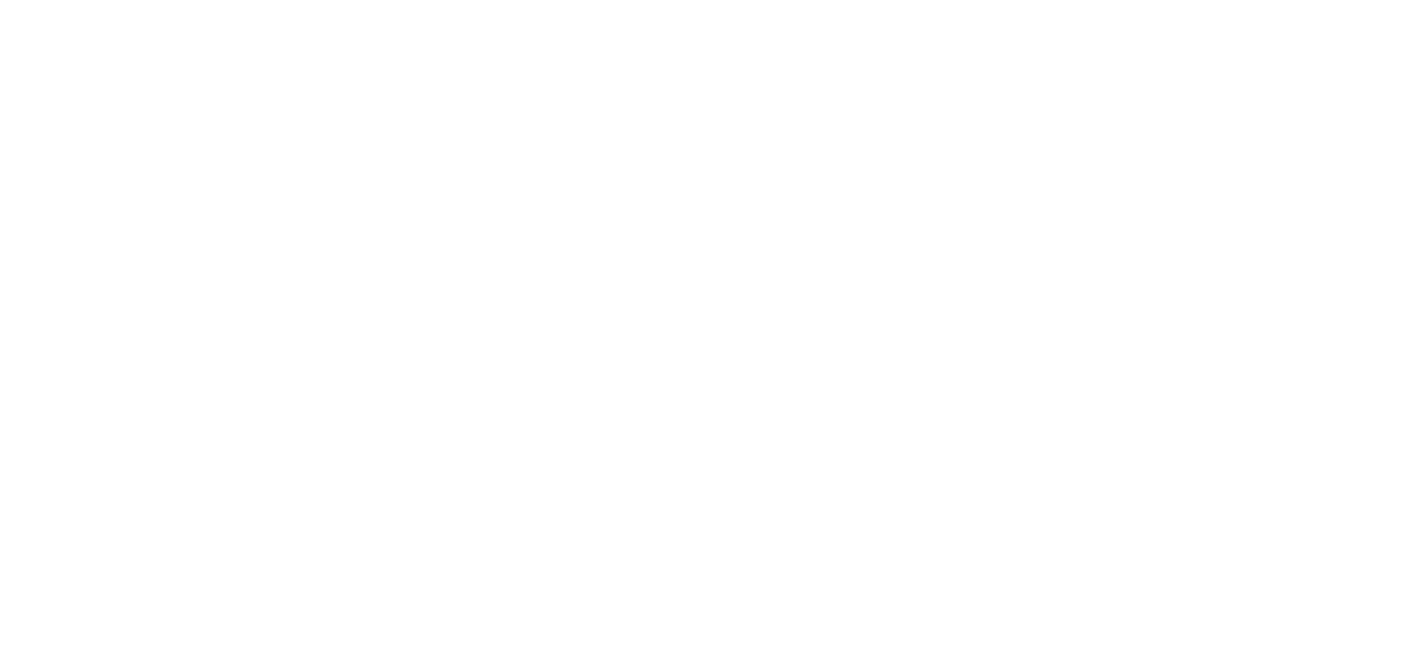 click on "Inicio" at bounding box center [36, 2007] 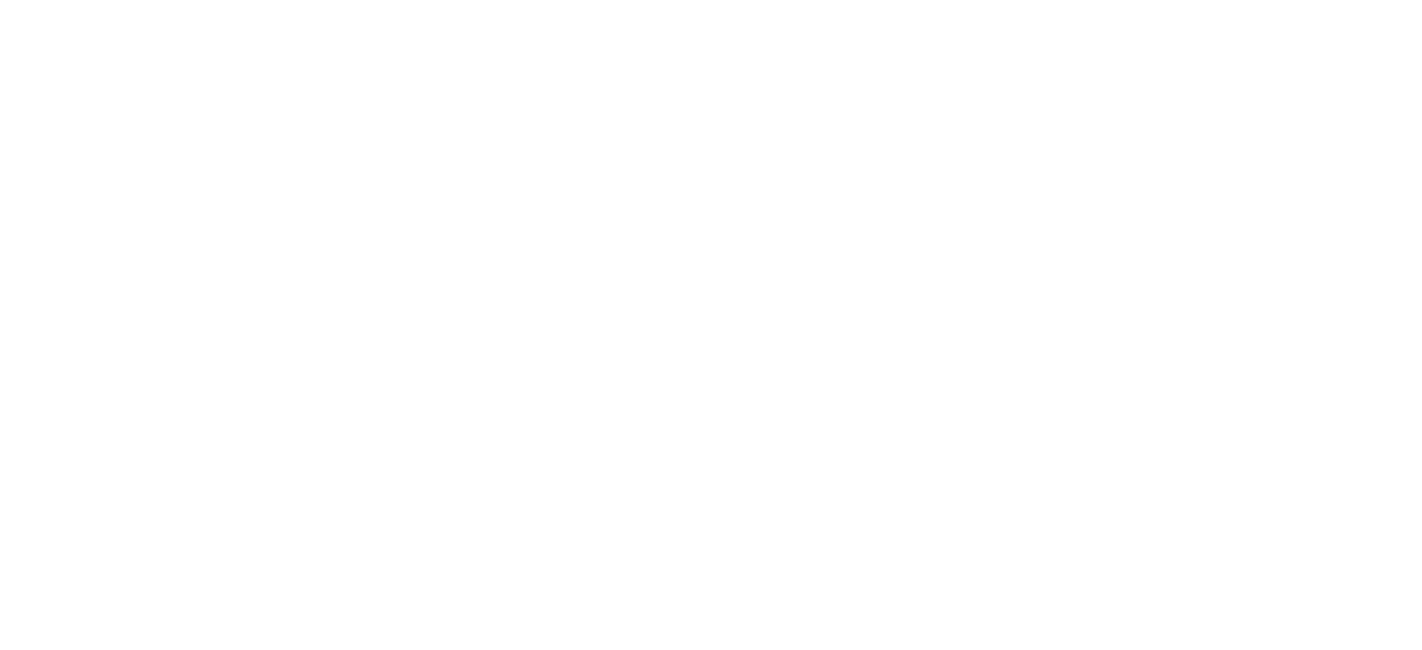 click at bounding box center [711, 2333] 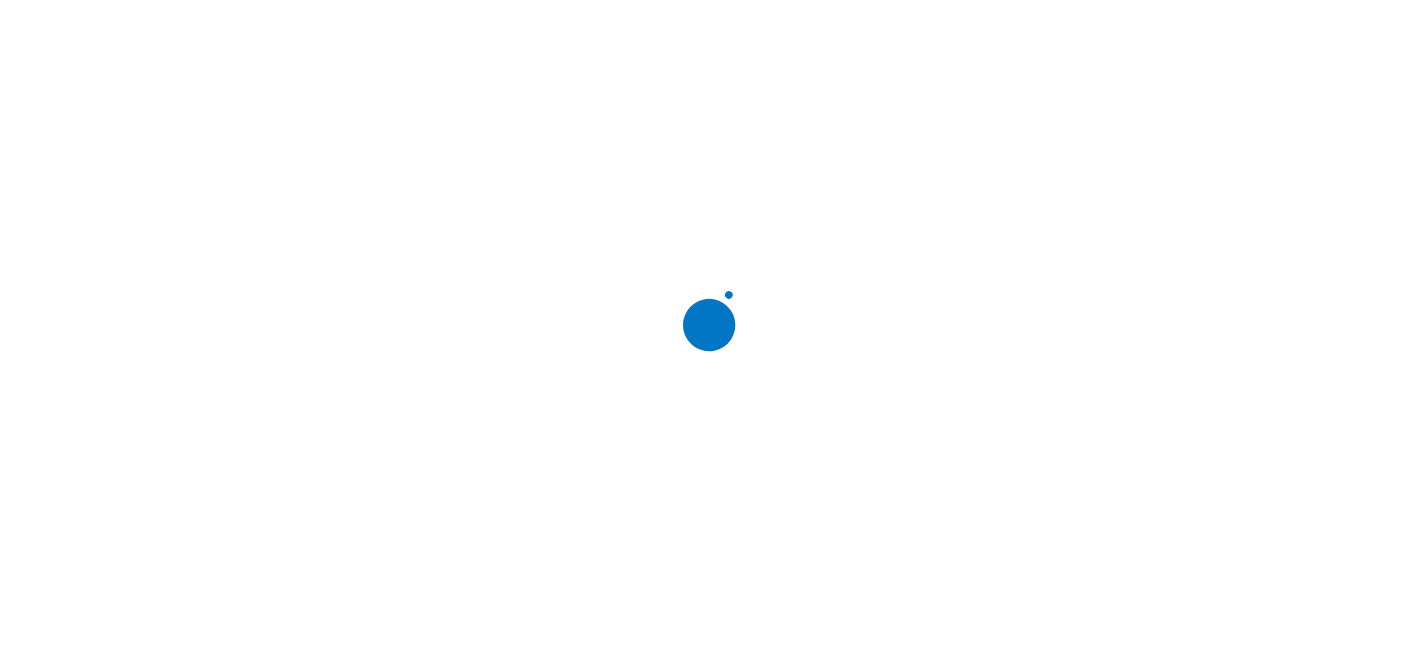 scroll, scrollTop: 0, scrollLeft: 0, axis: both 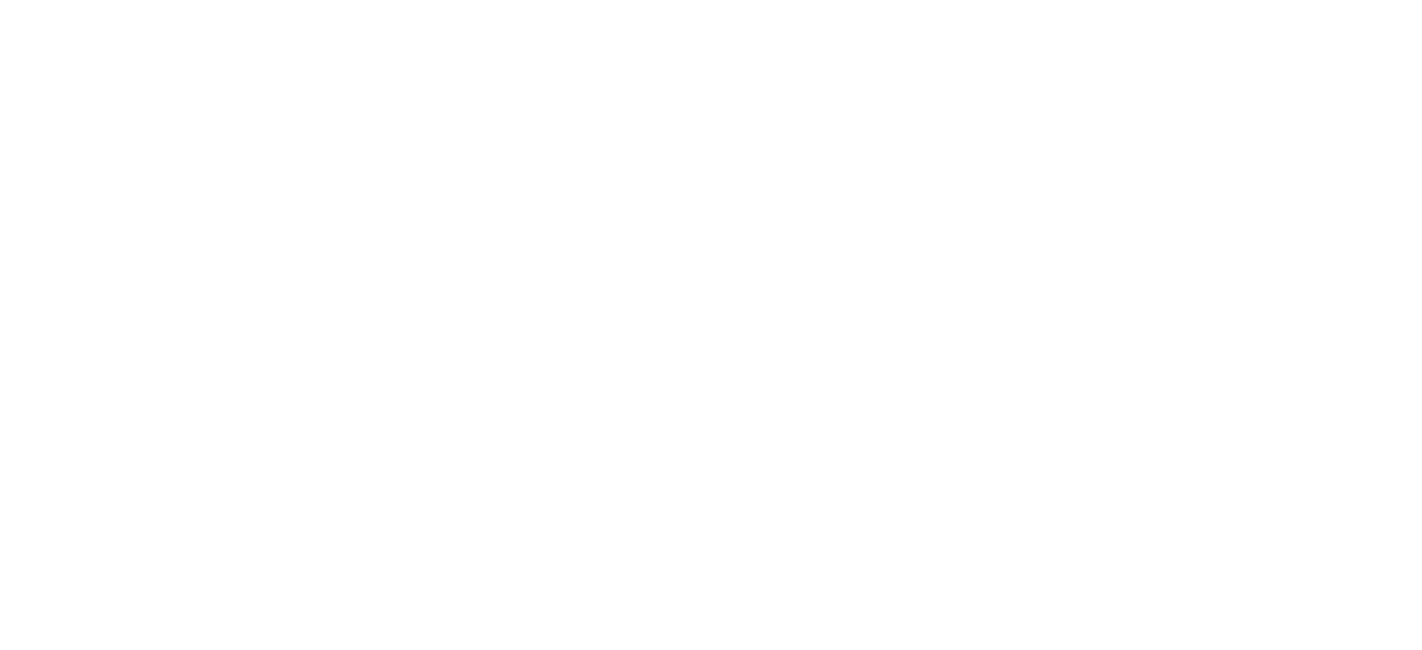 click 